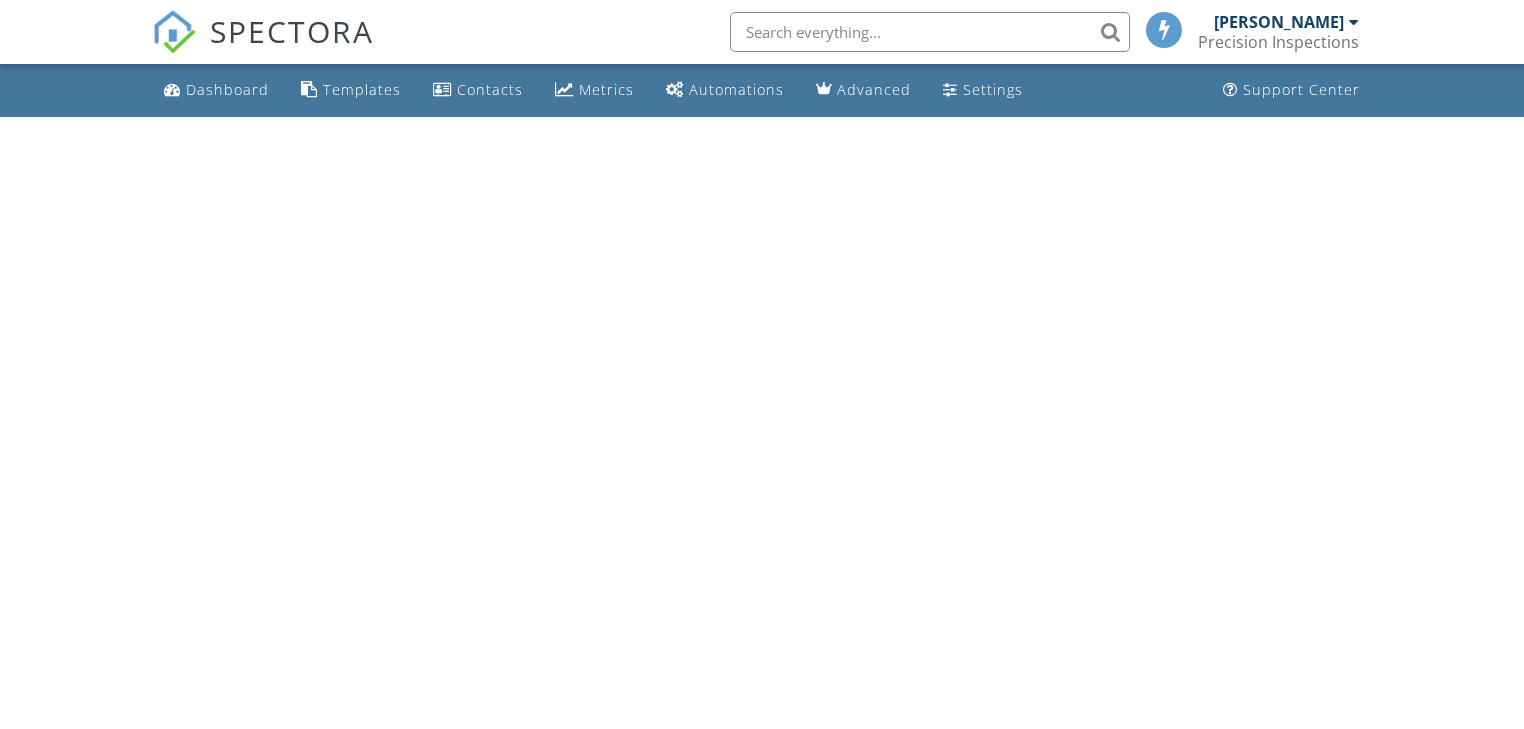 scroll, scrollTop: 0, scrollLeft: 0, axis: both 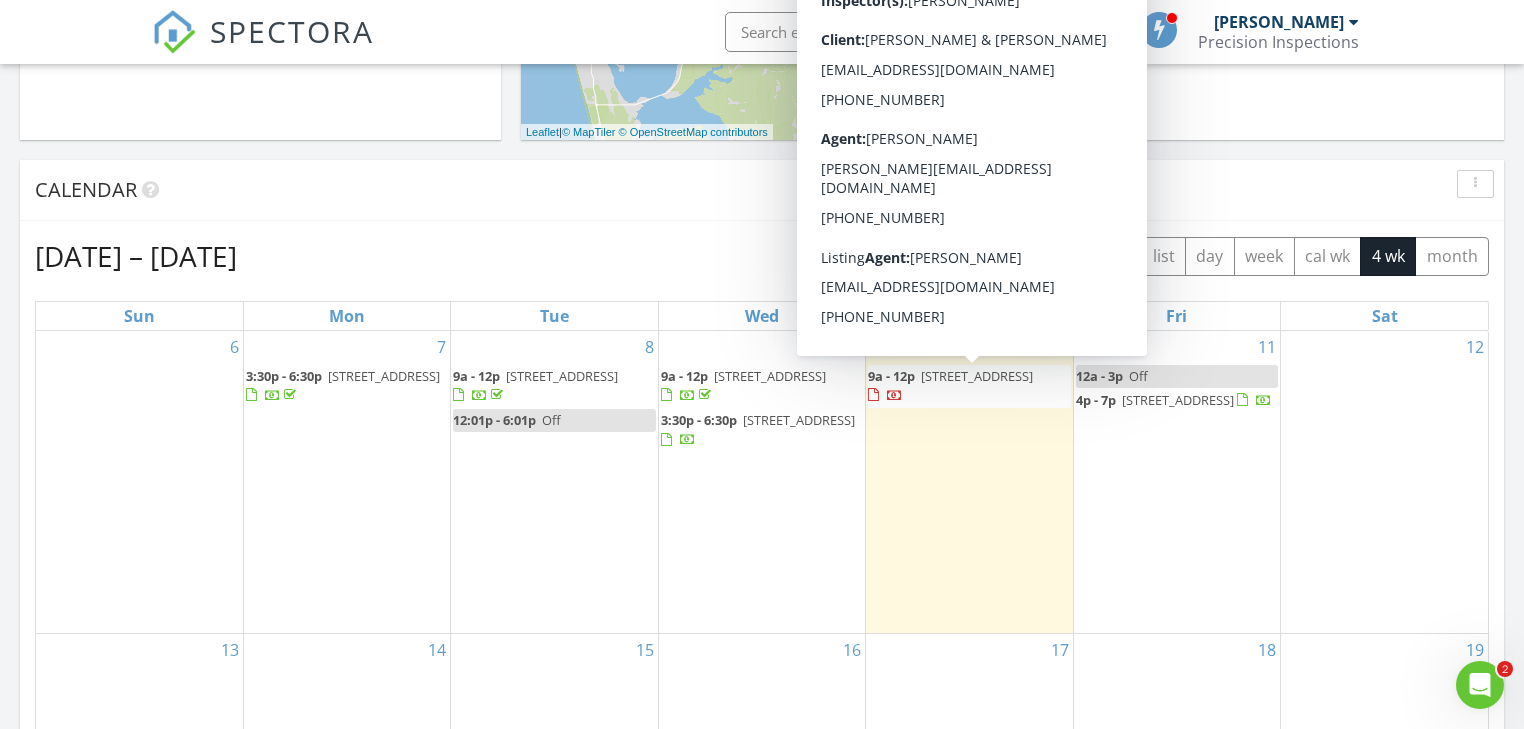 click on "932 Wawona Ave SE, Ocean Shores 98569" at bounding box center (977, 376) 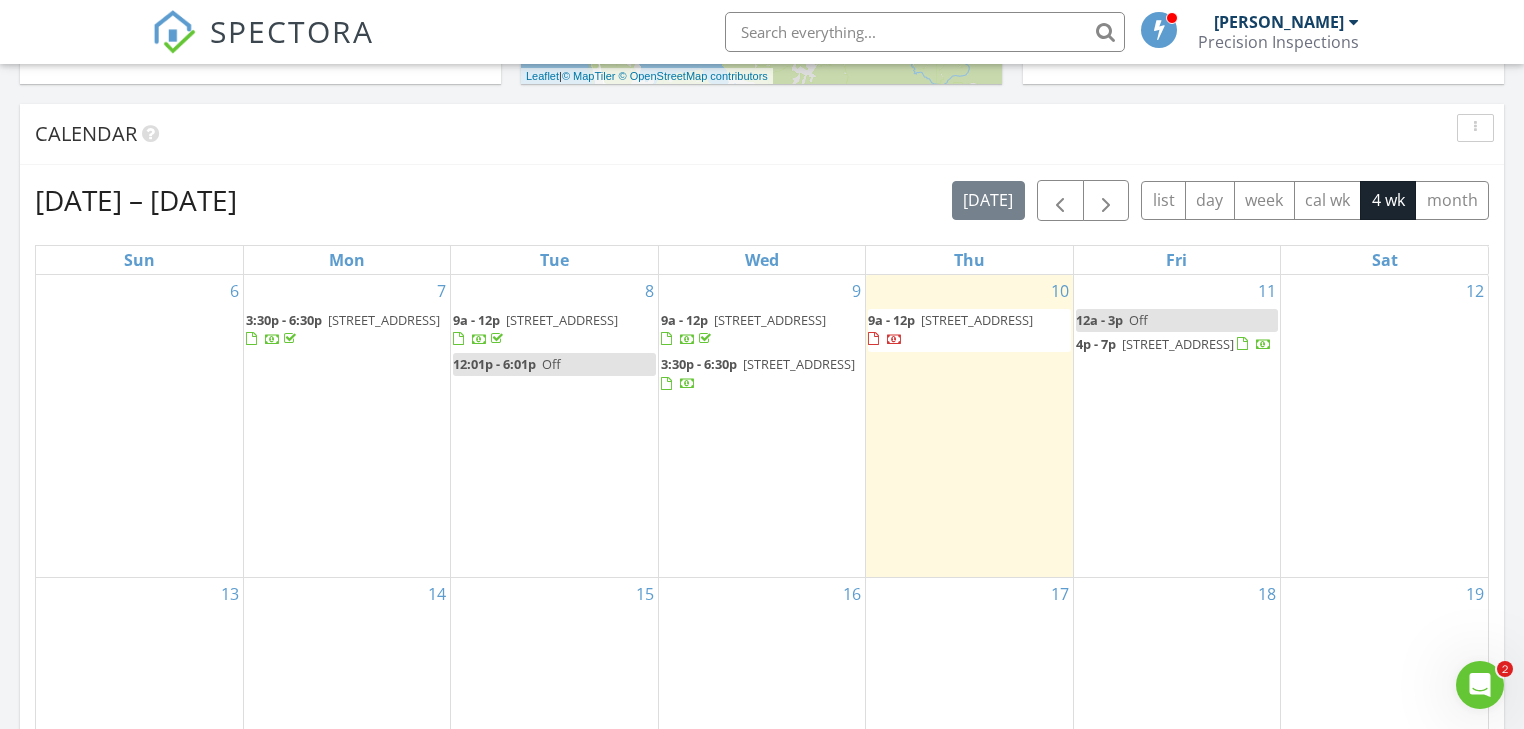 scroll, scrollTop: 922, scrollLeft: 0, axis: vertical 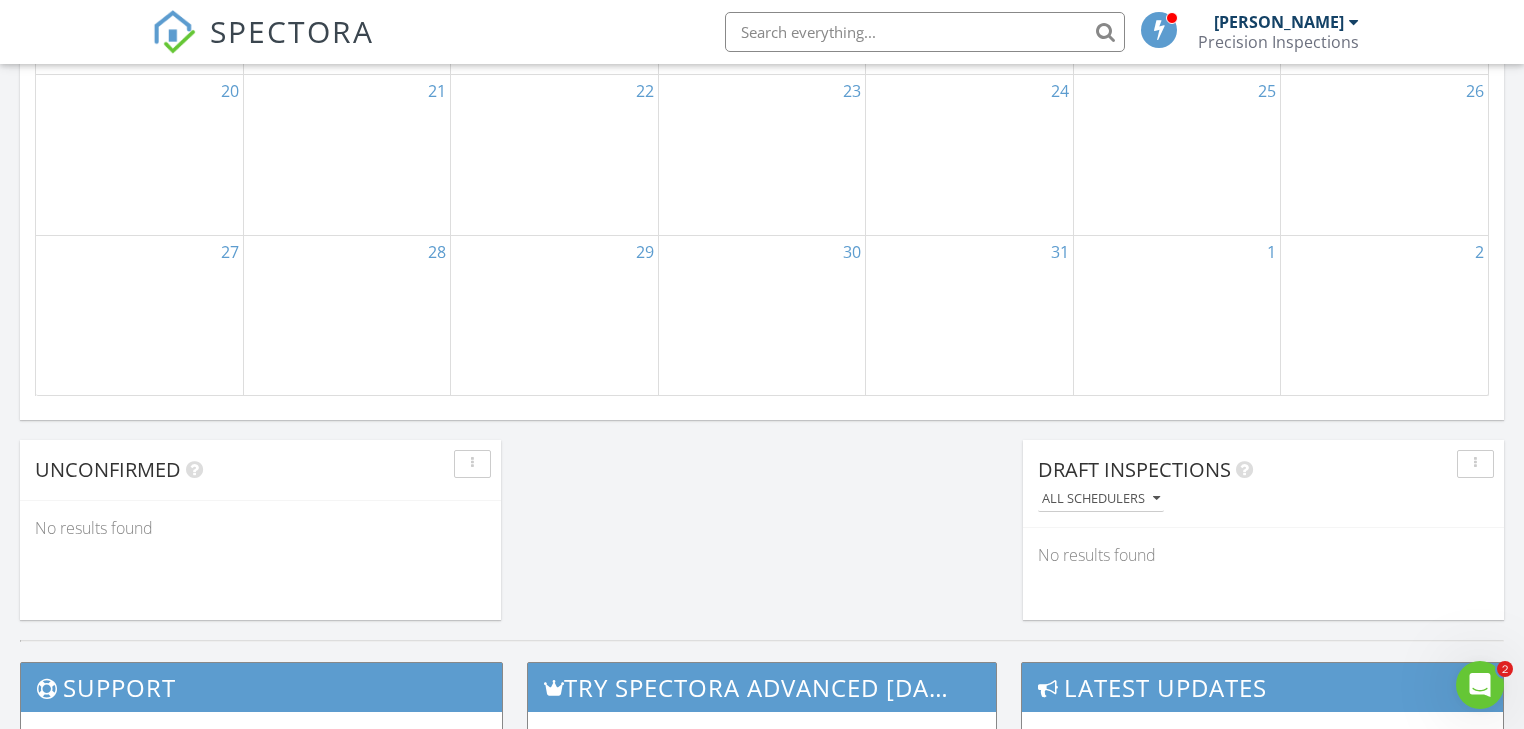 click on "1" at bounding box center [1177, 315] 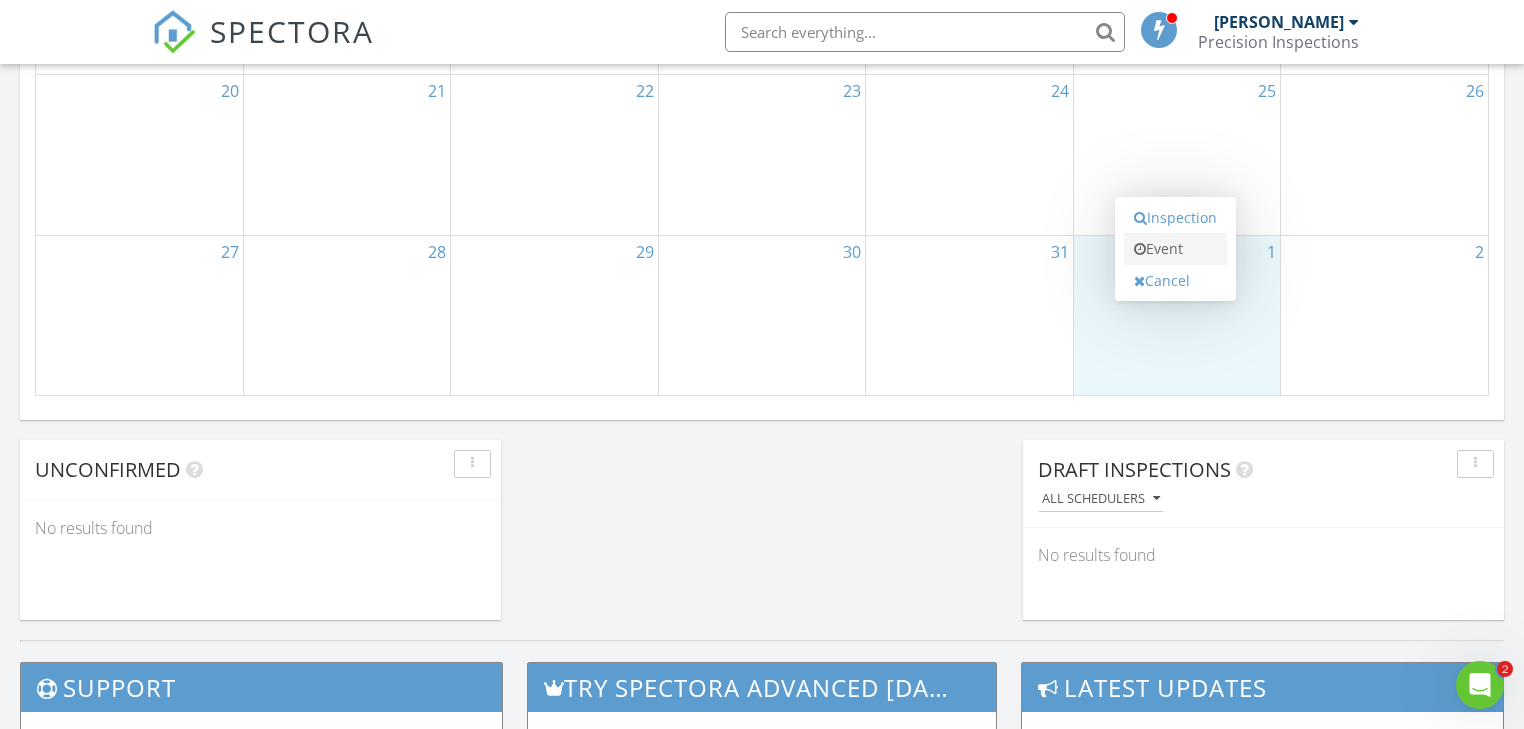 click on "Event" at bounding box center [1175, 249] 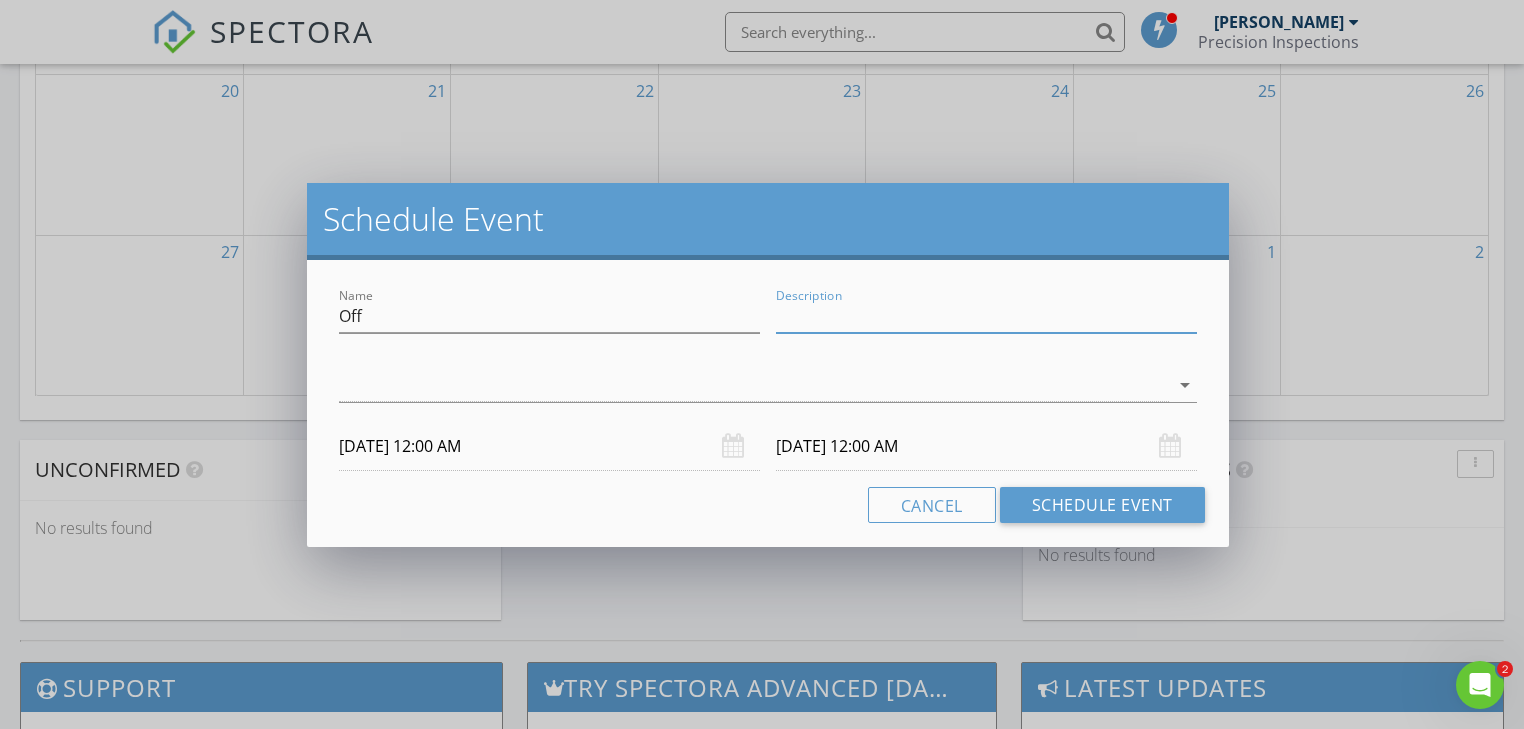 click on "Description" at bounding box center (986, 316) 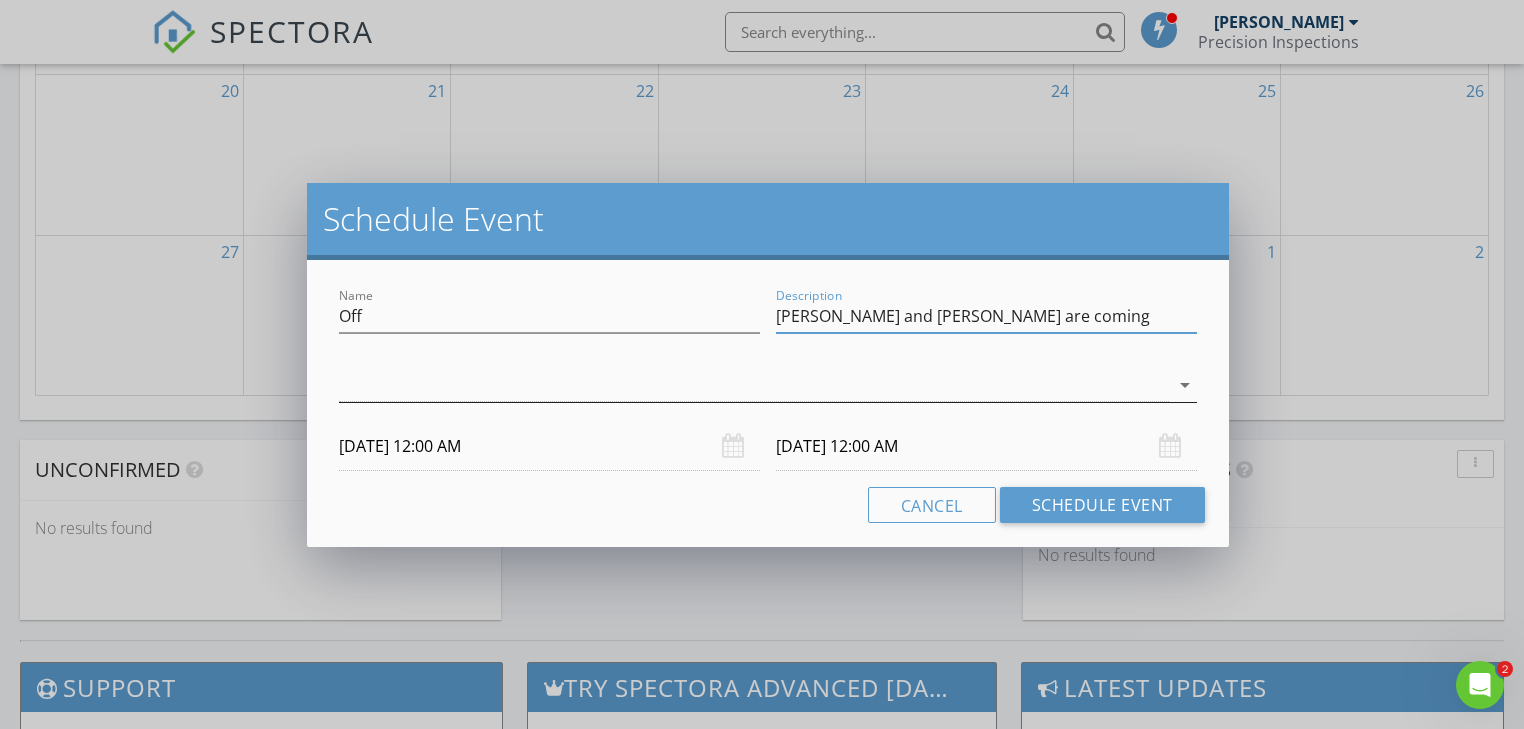 type on "Amber and Marion are coming" 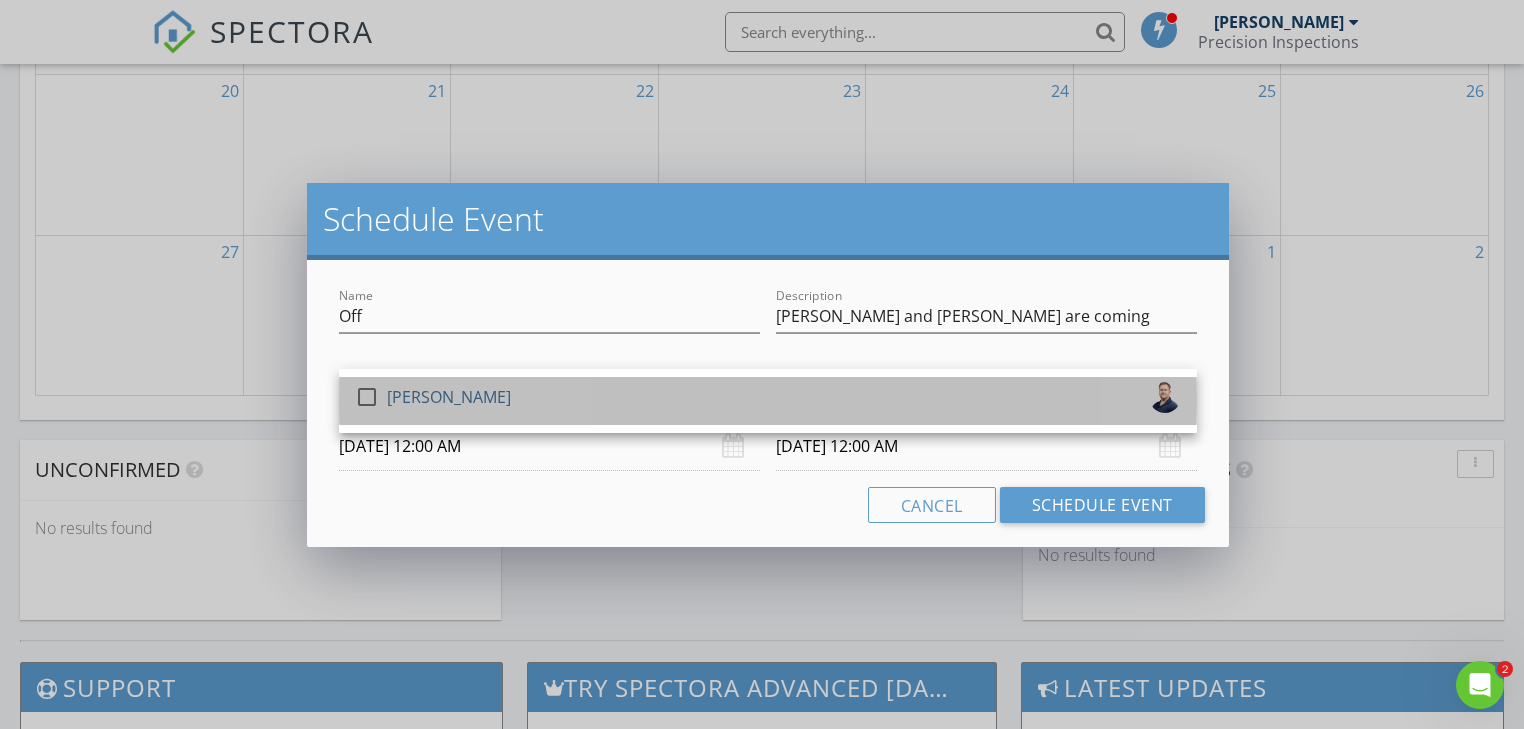 click on "check_box_outline_blank   Allen Lutes" at bounding box center [768, 401] 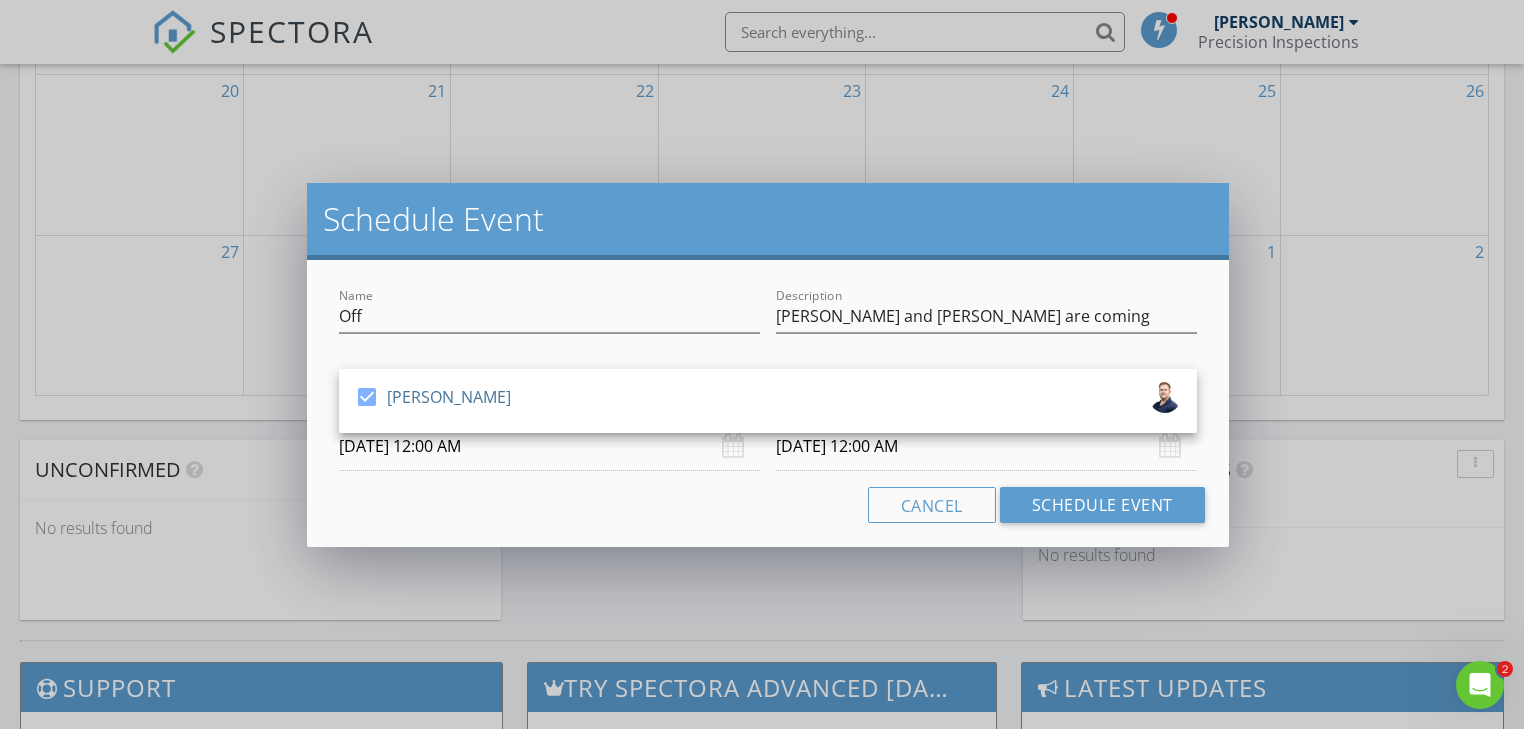 click on "08/02/2025 12:00 AM" at bounding box center [986, 446] 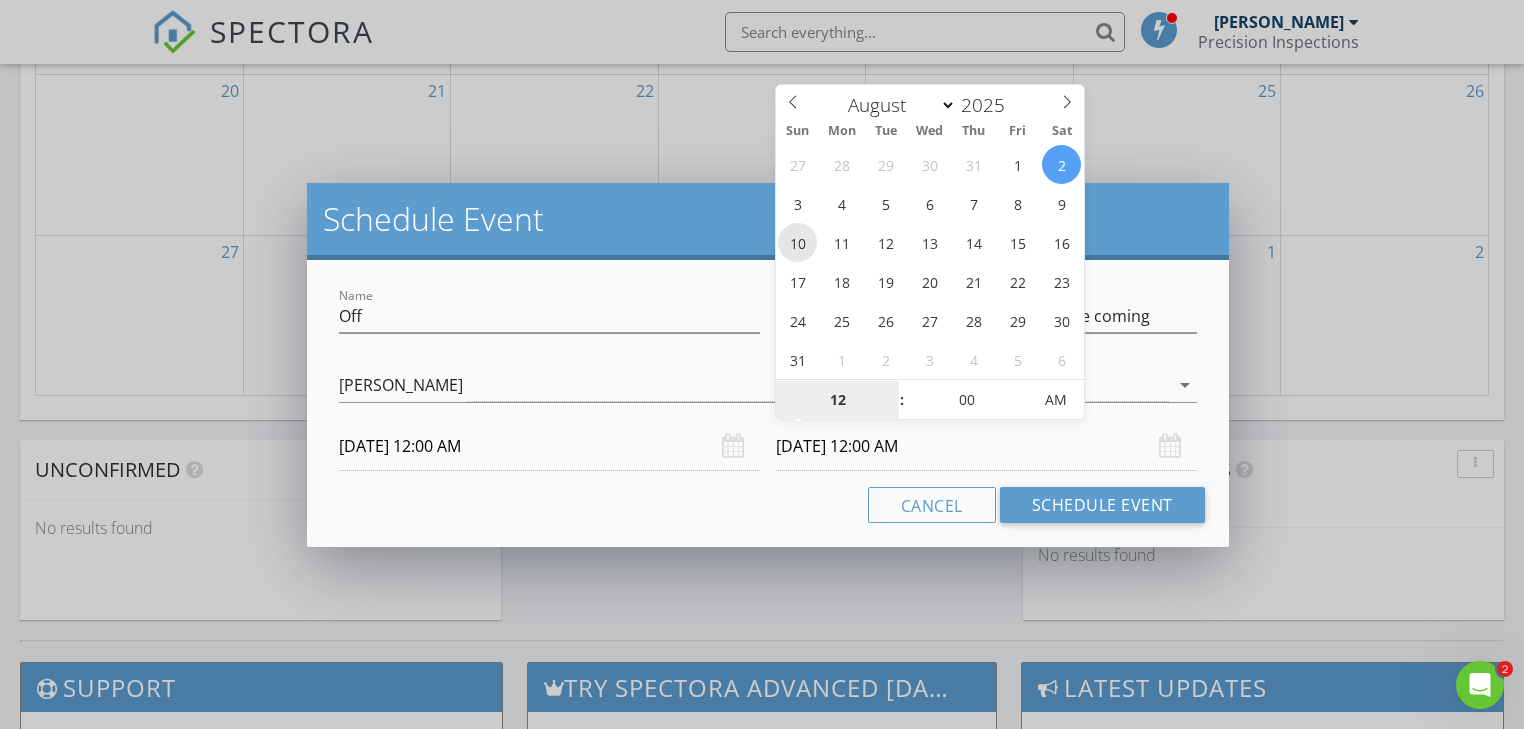 type on "08/10/2025 12:00 AM" 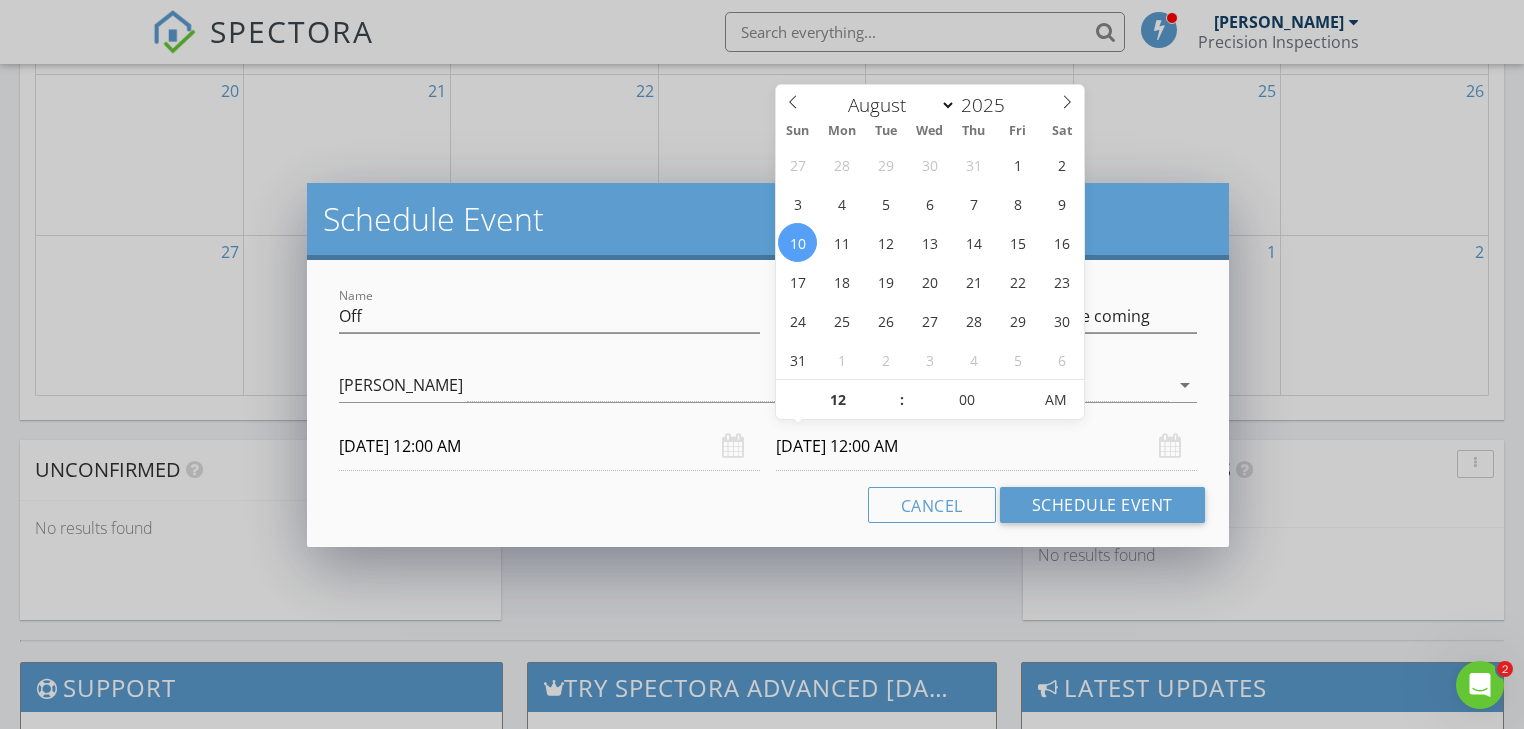 click on "Name Off   Description Amber and Marion are coming     check_box   Allen Lutes   Allen Lutes arrow_drop_down   08/01/2025 12:00 AM   08/10/2025 12:00 AM         Cancel   Schedule Event" at bounding box center (768, 403) 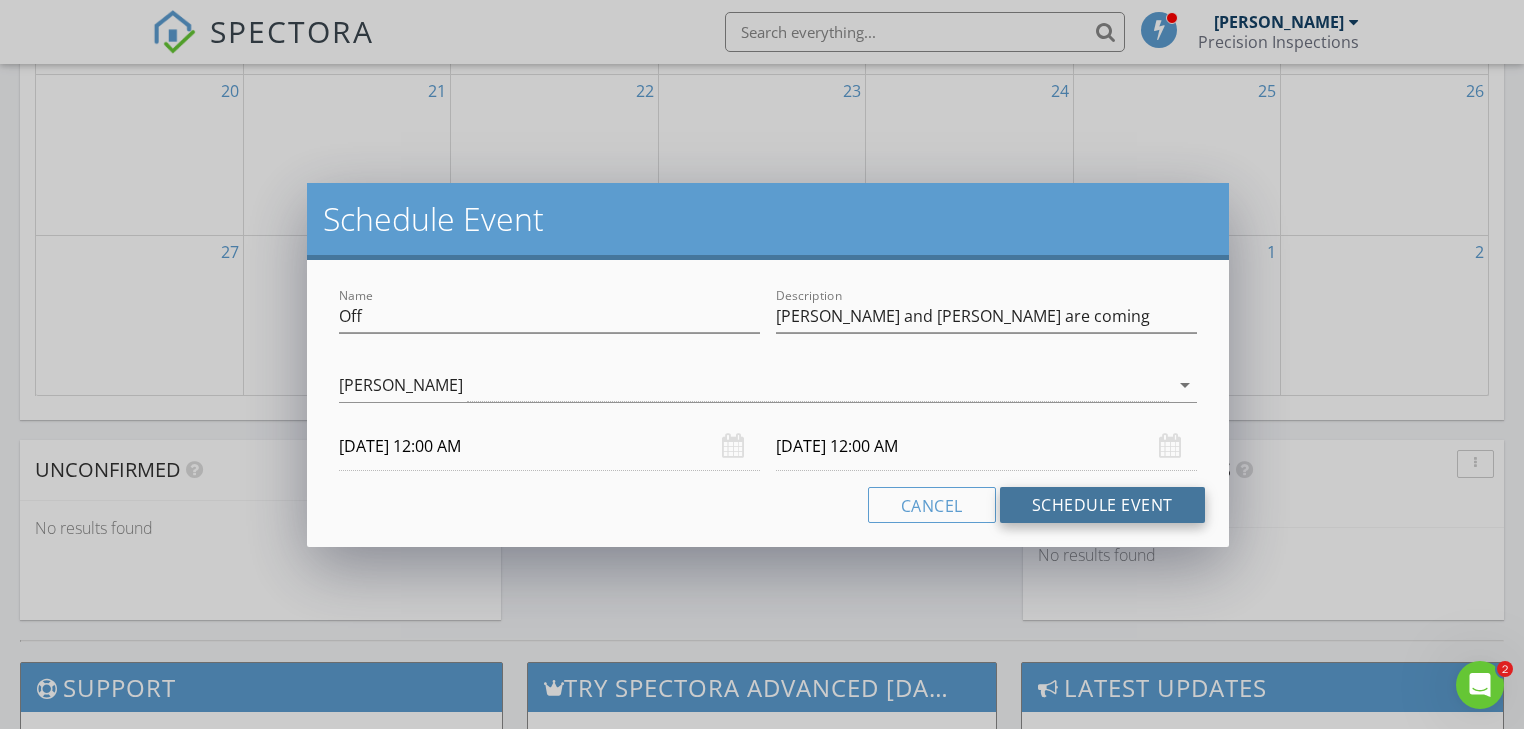 click on "Schedule Event" at bounding box center [1102, 505] 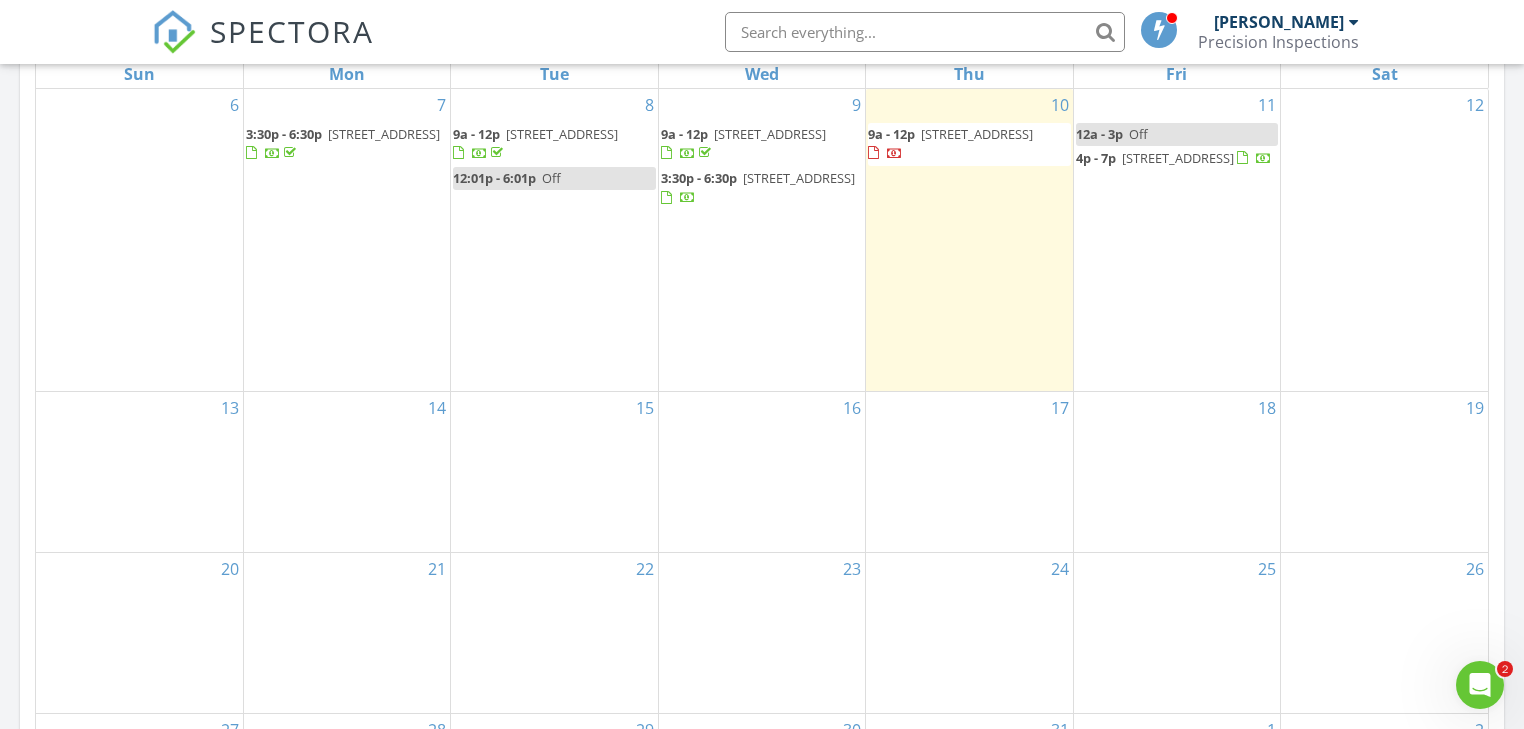 scroll, scrollTop: 800, scrollLeft: 0, axis: vertical 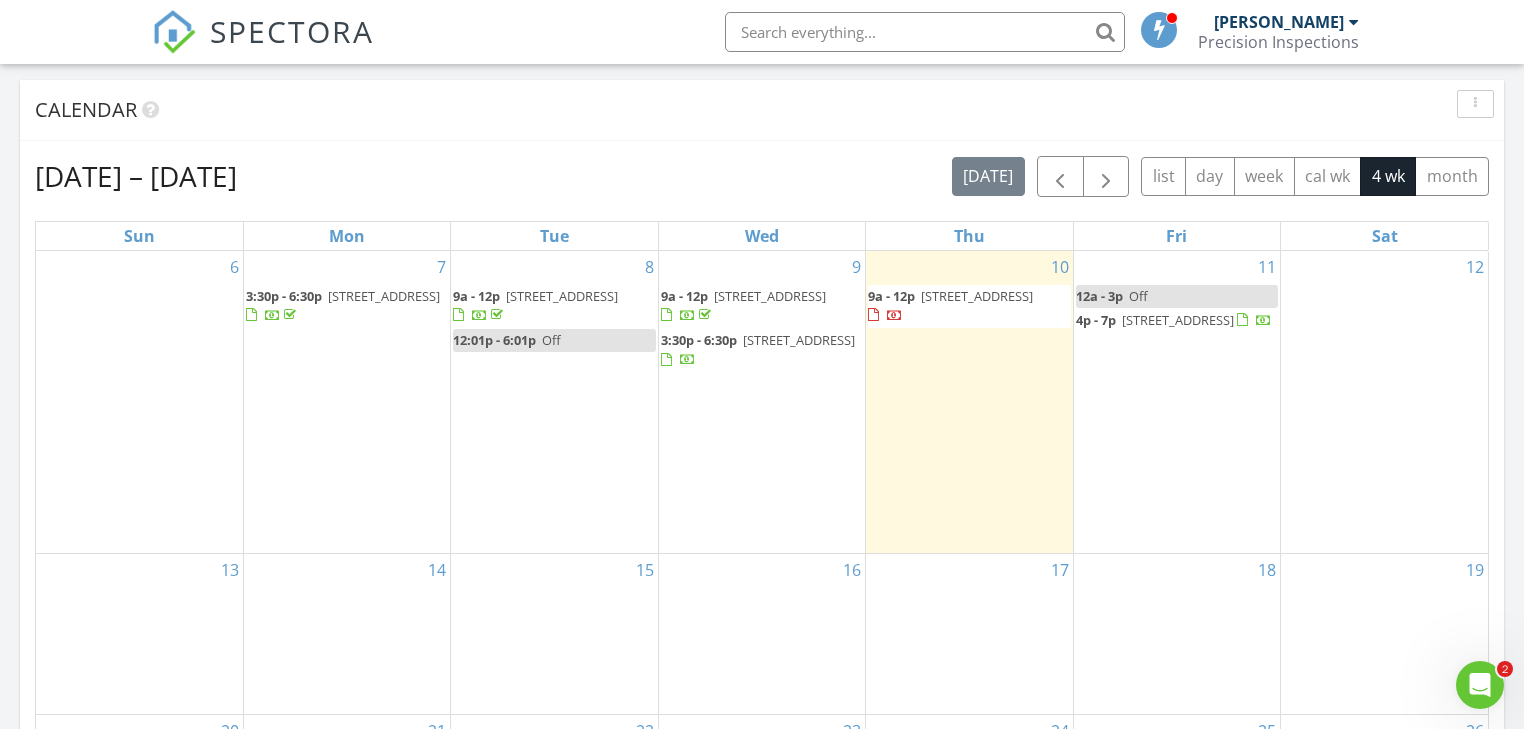 click at bounding box center [1480, 685] 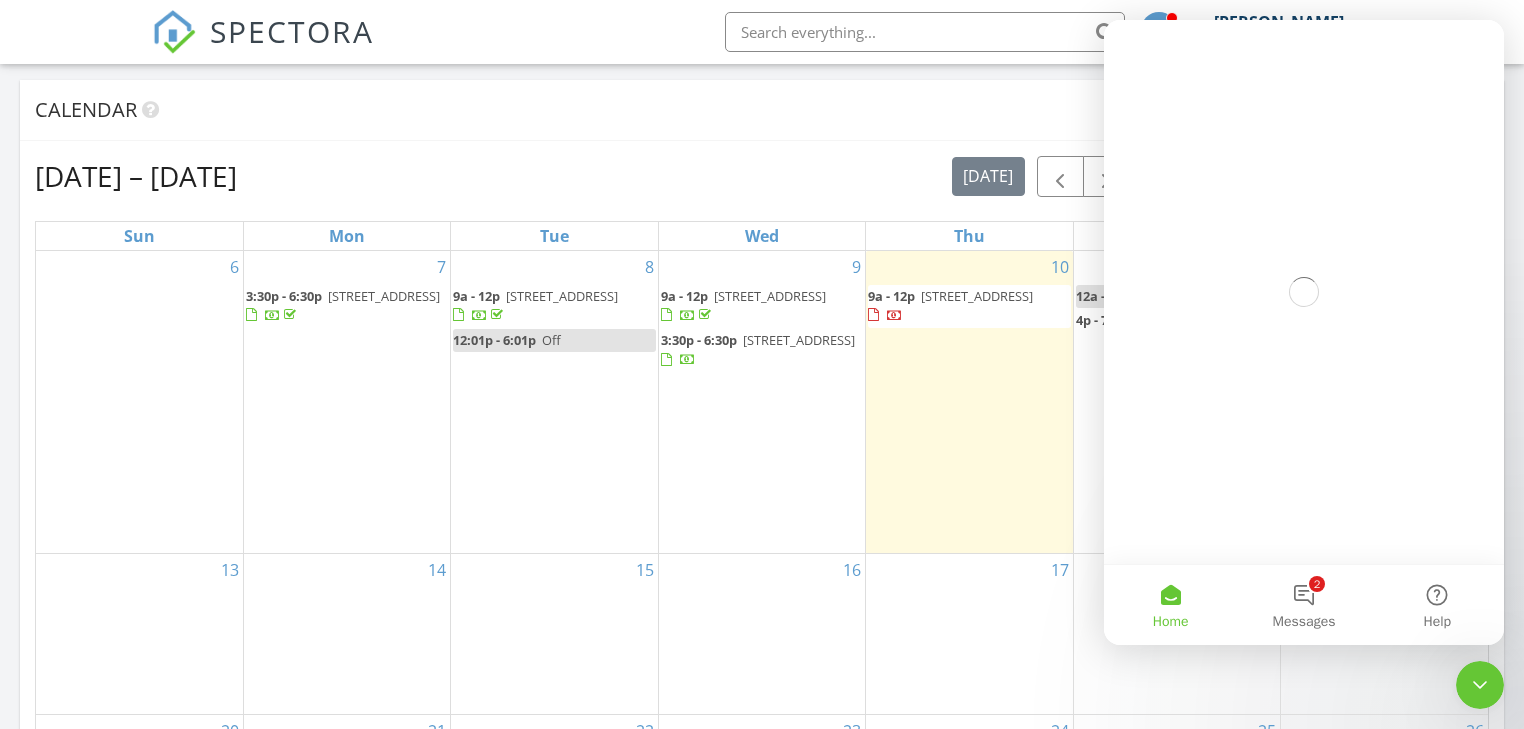 scroll, scrollTop: 0, scrollLeft: 0, axis: both 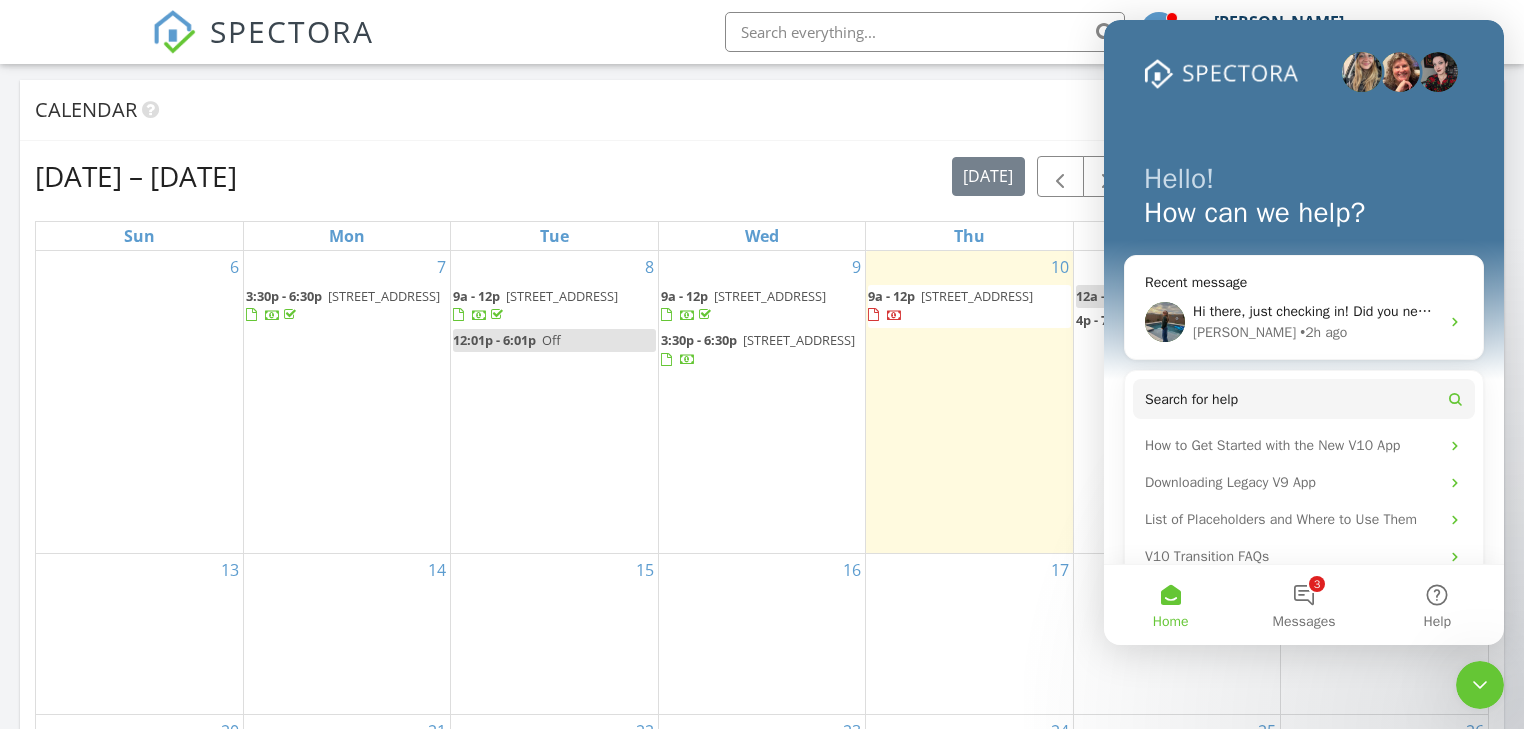 click 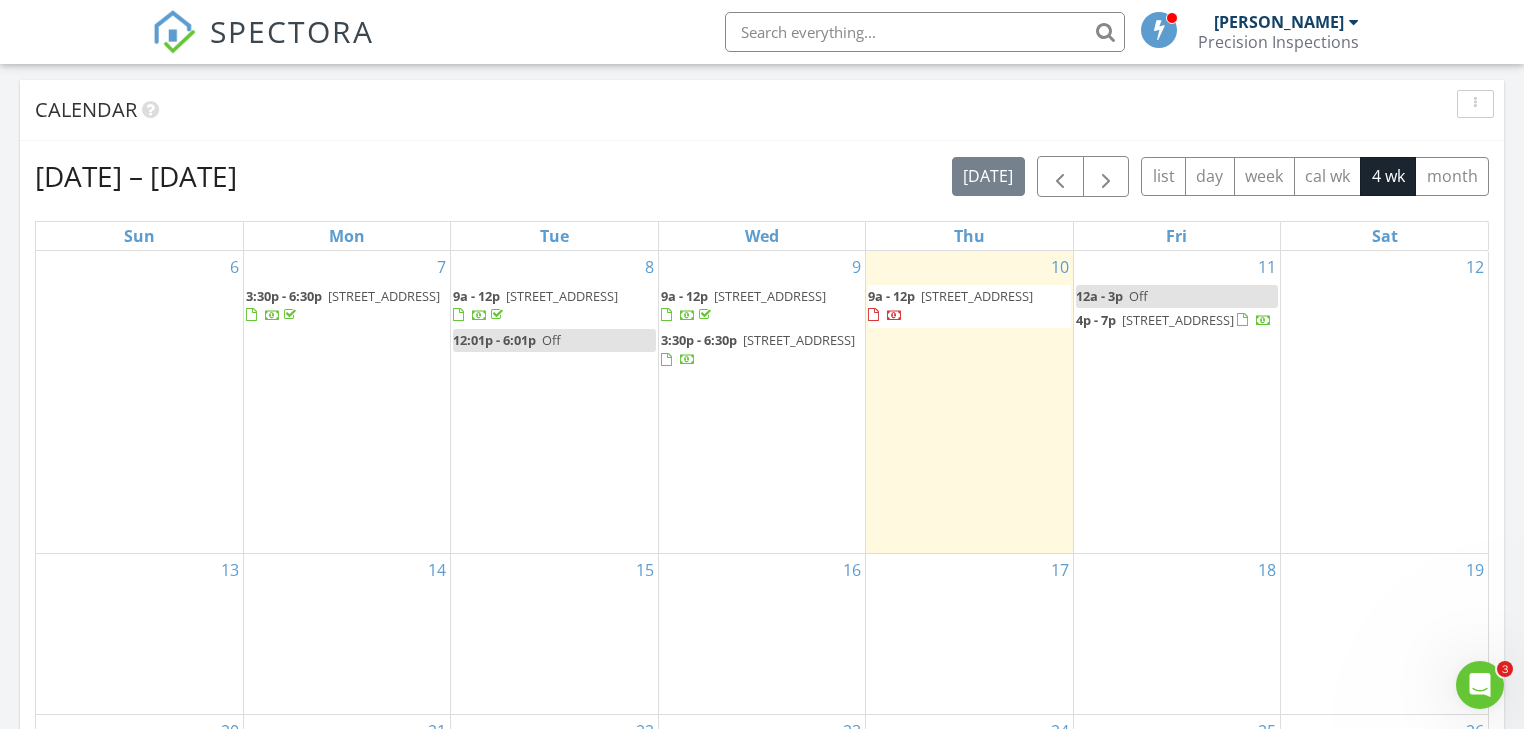 scroll, scrollTop: 0, scrollLeft: 0, axis: both 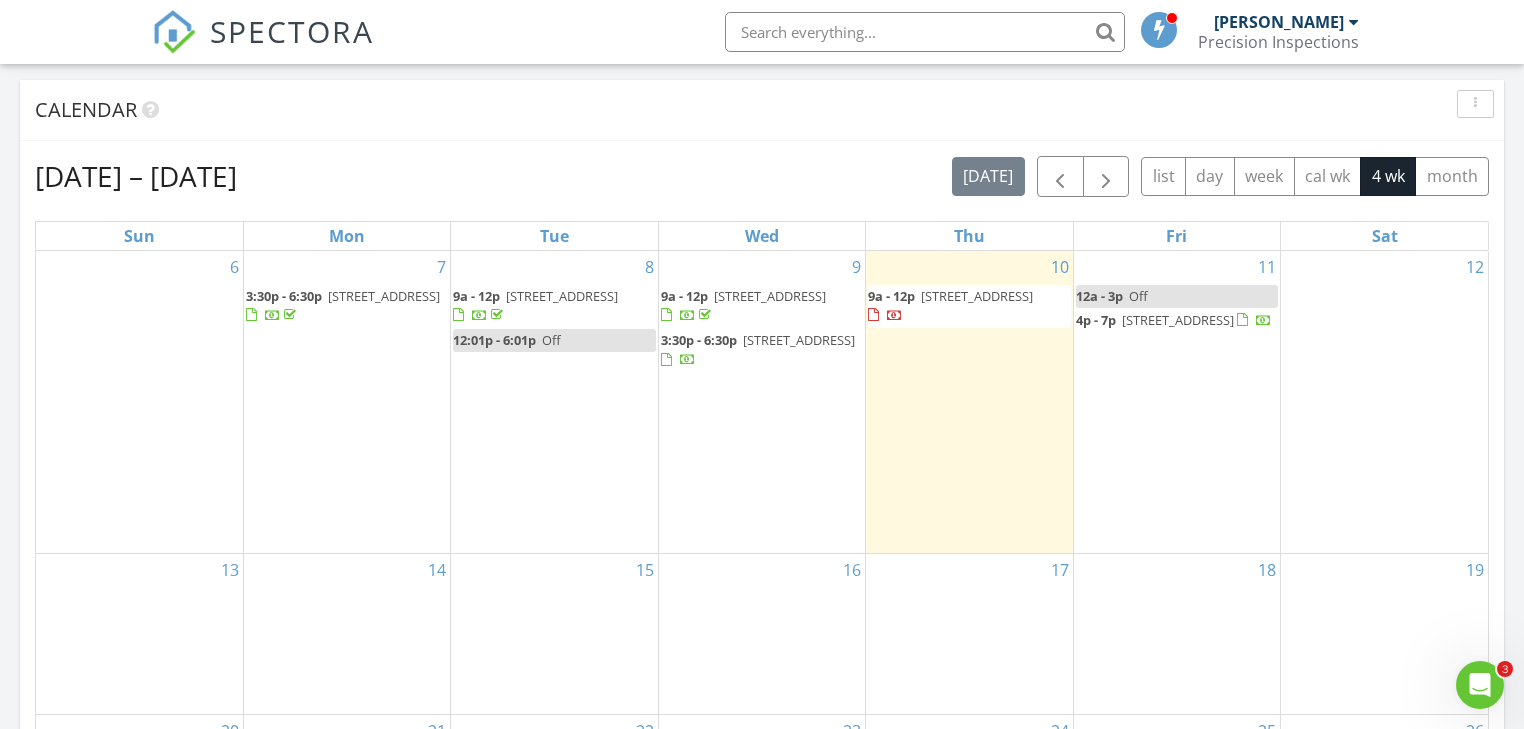 click at bounding box center (925, 32) 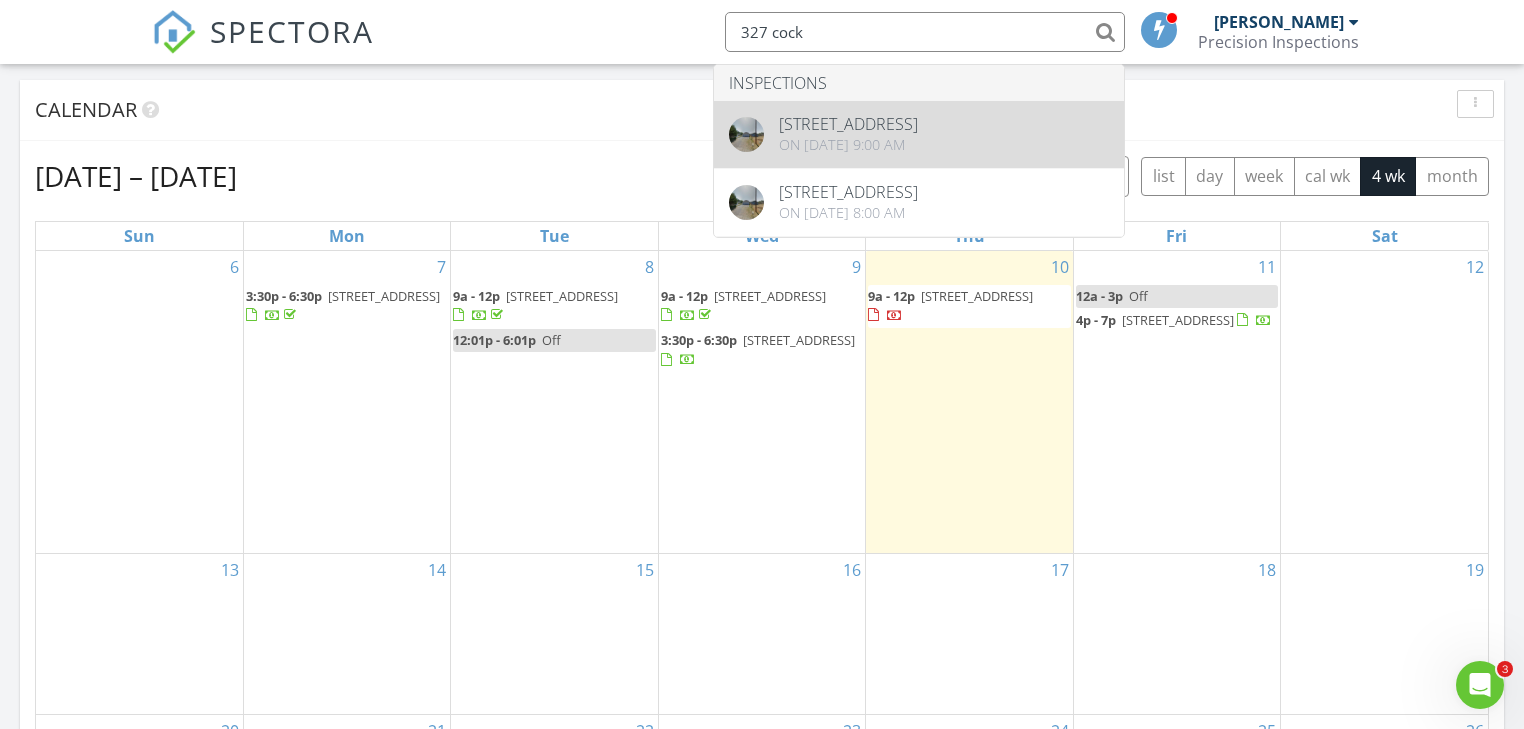 type on "327 cock" 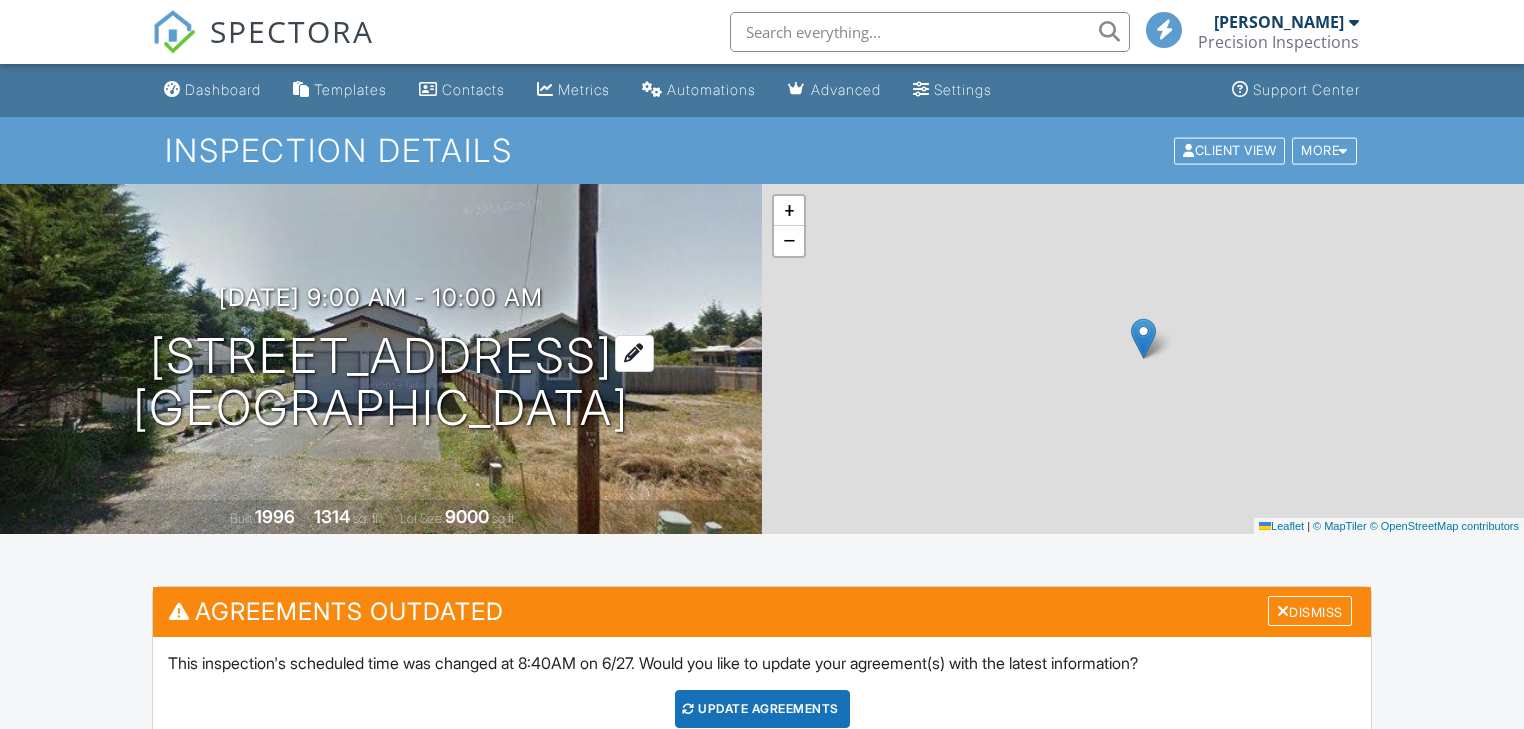 scroll, scrollTop: 0, scrollLeft: 0, axis: both 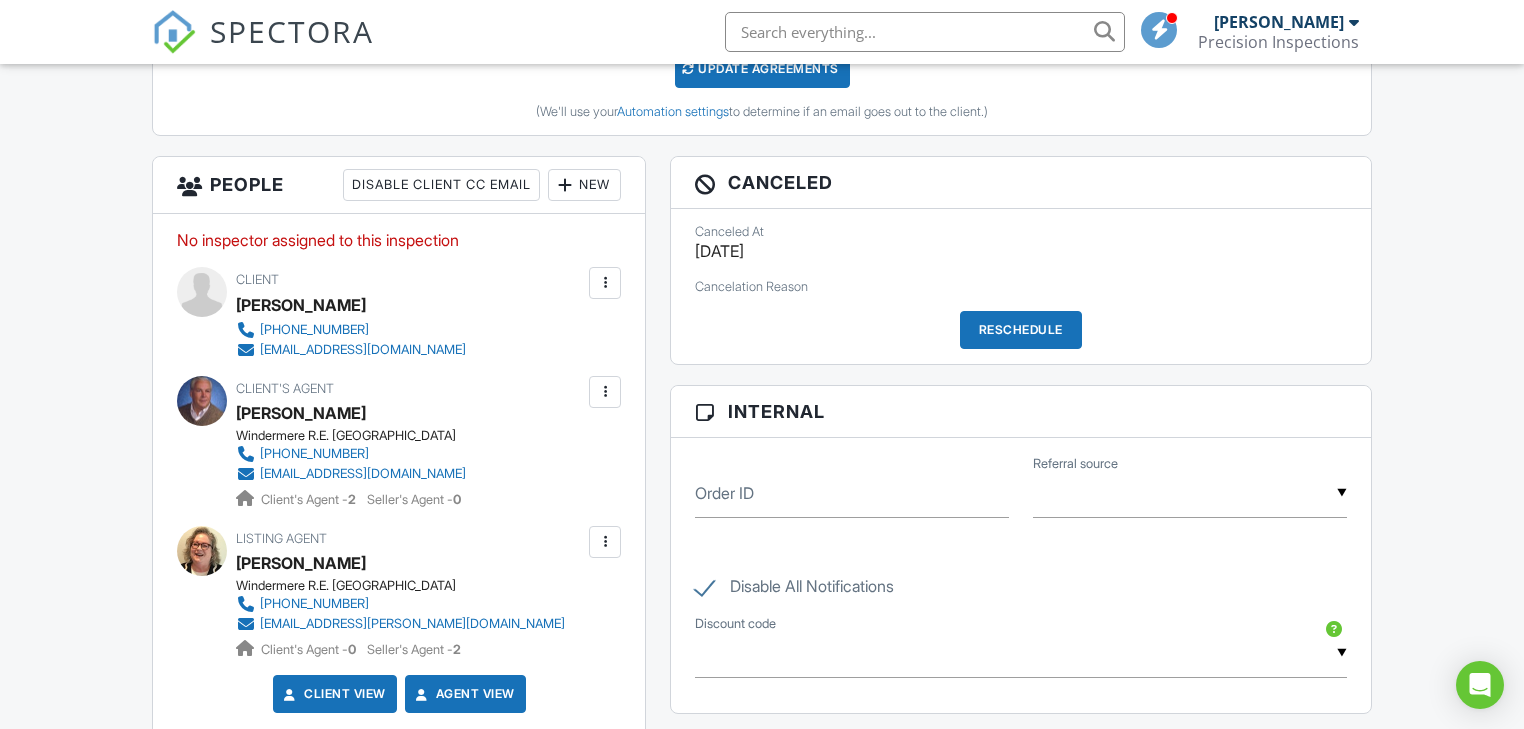 click on "Reschedule" at bounding box center [1021, 330] 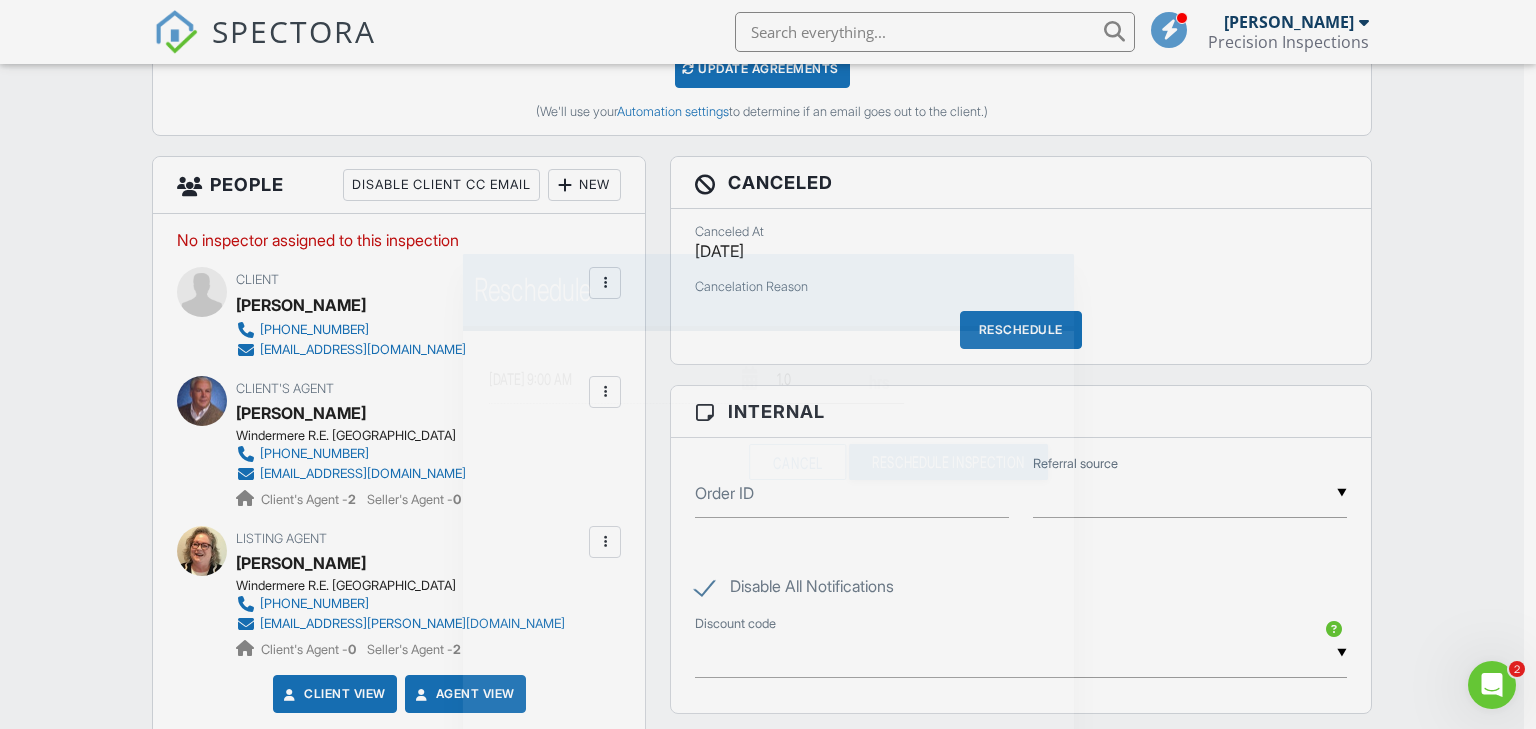 scroll, scrollTop: 0, scrollLeft: 0, axis: both 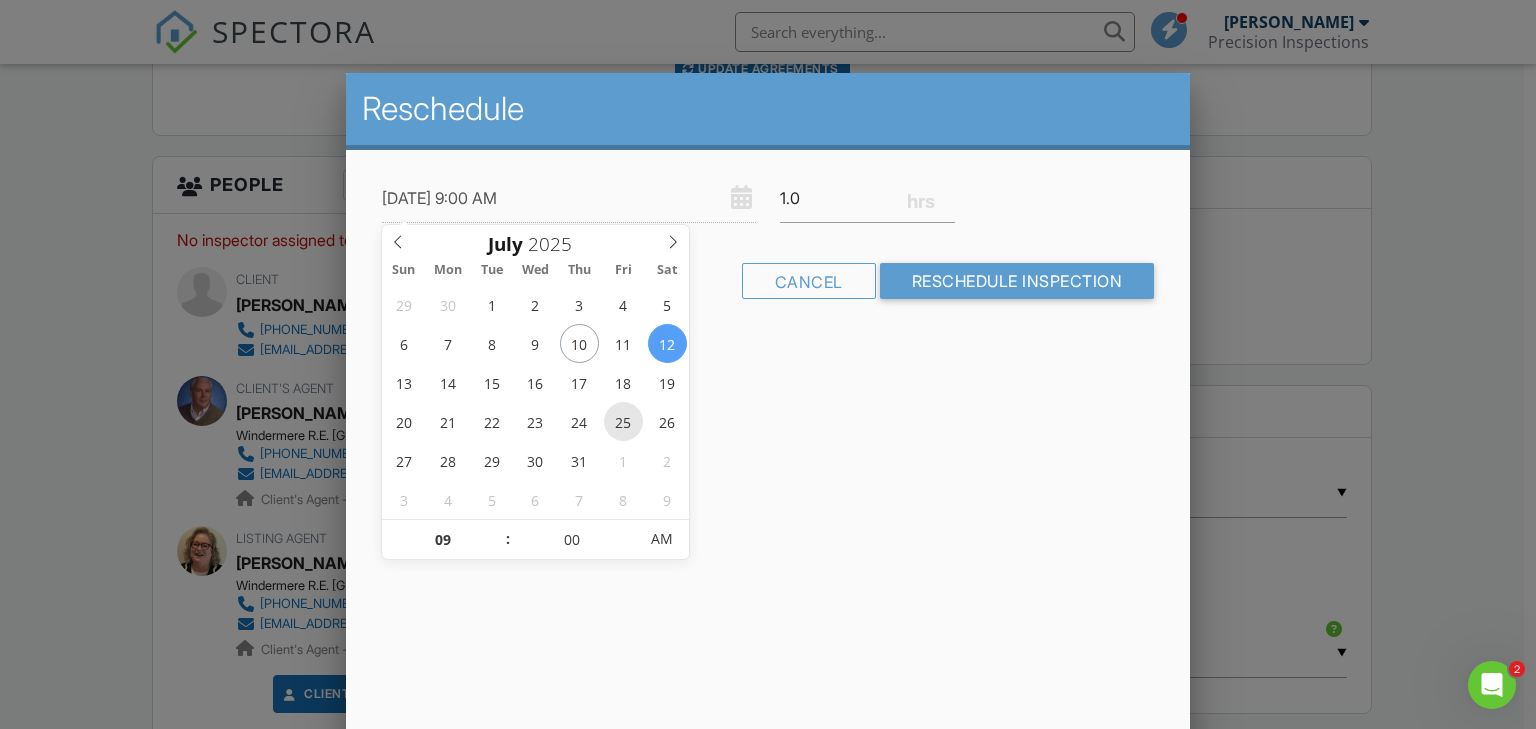 type on "[DATE] 9:00 AM" 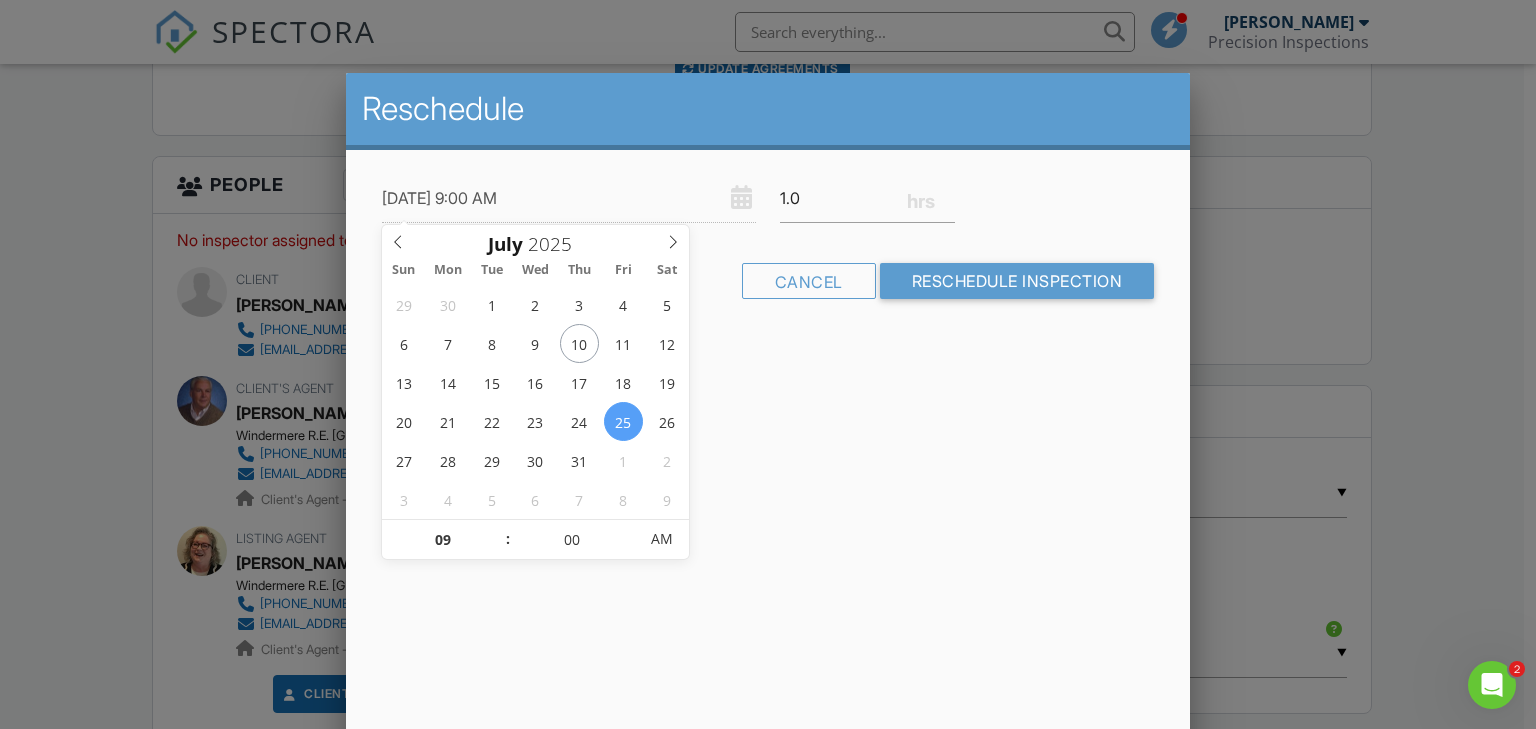 click on "Reschedule
07/25/2025 9:00 AM
1.0
Warning: this date/time is in the past.
Cancel
Reschedule Inspection" at bounding box center [768, 423] 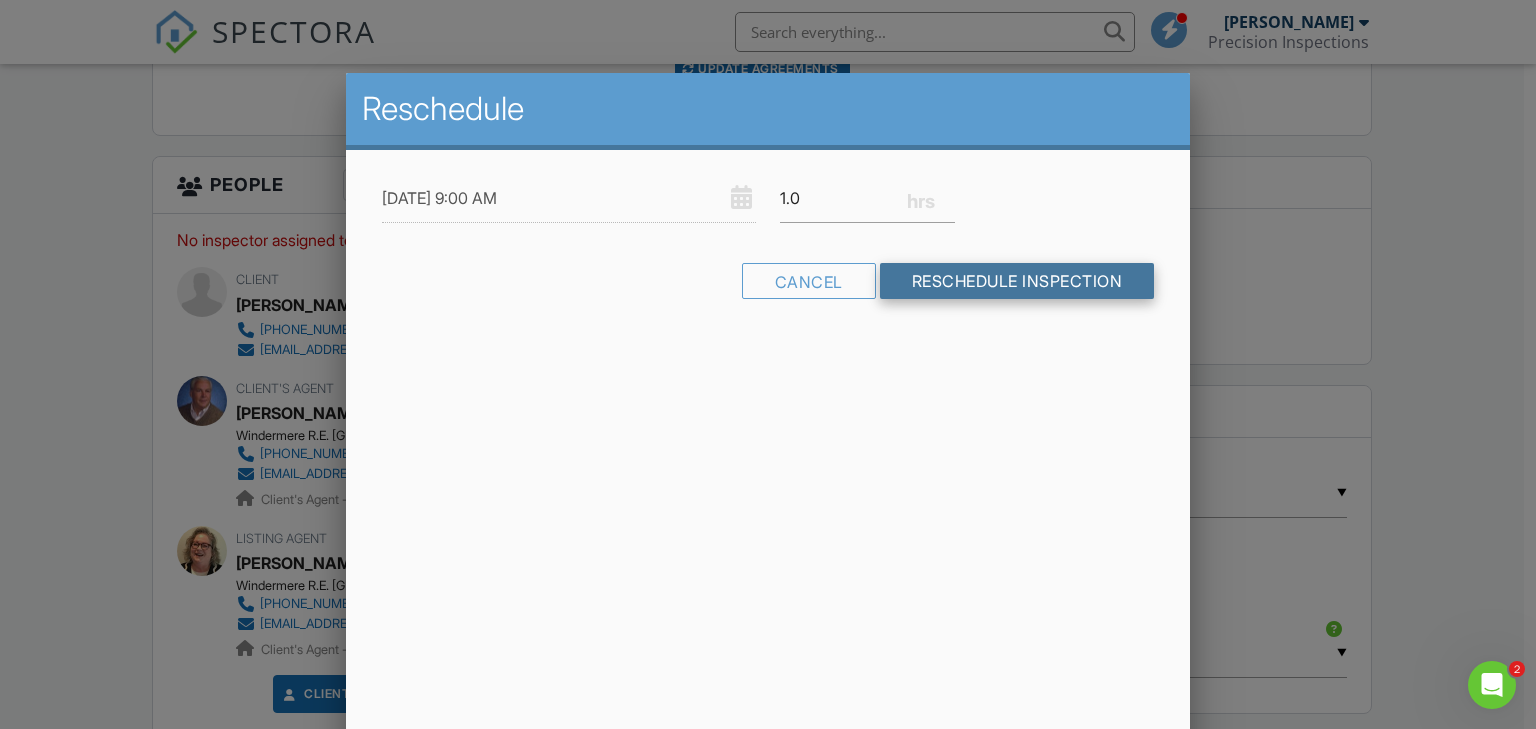 click on "Reschedule Inspection" at bounding box center [1017, 281] 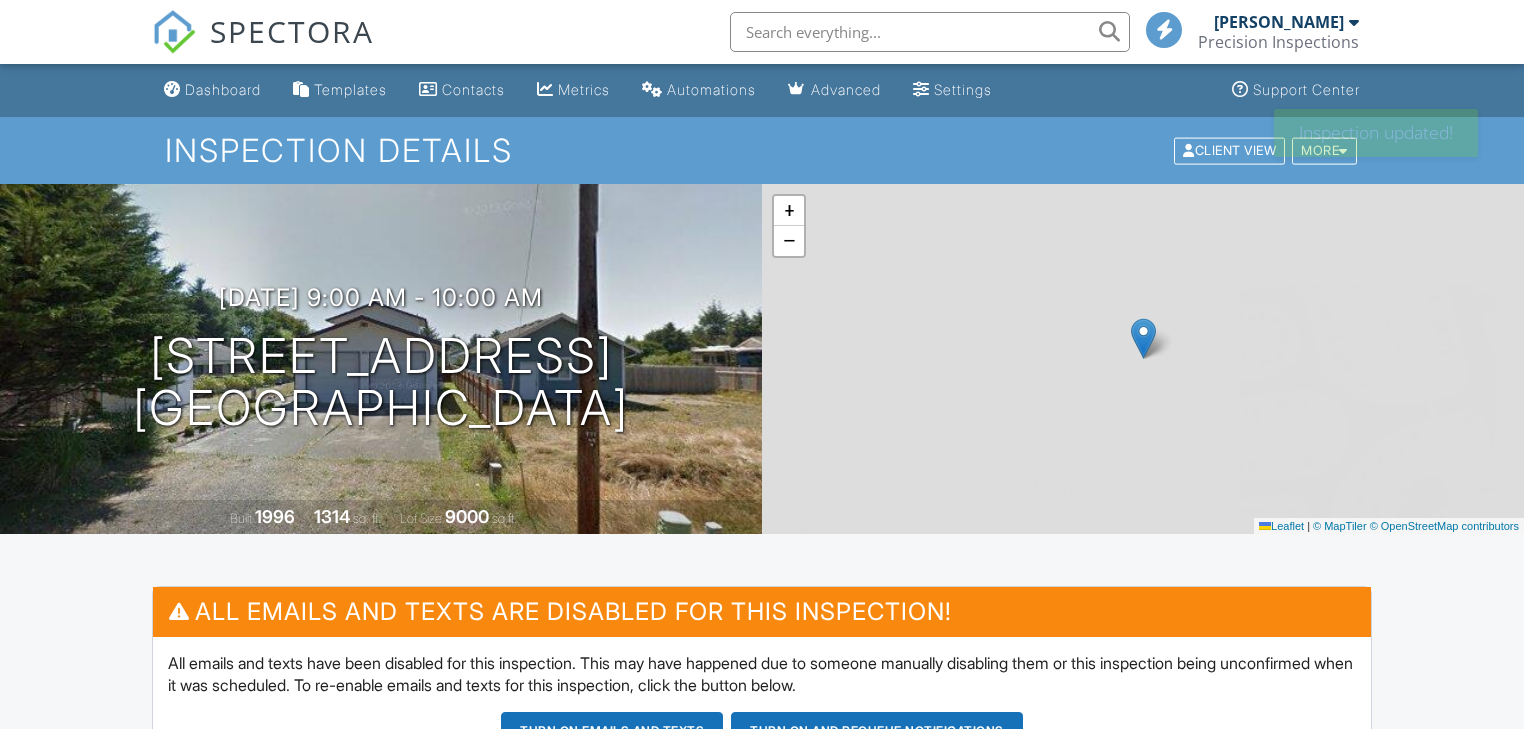 scroll, scrollTop: 0, scrollLeft: 0, axis: both 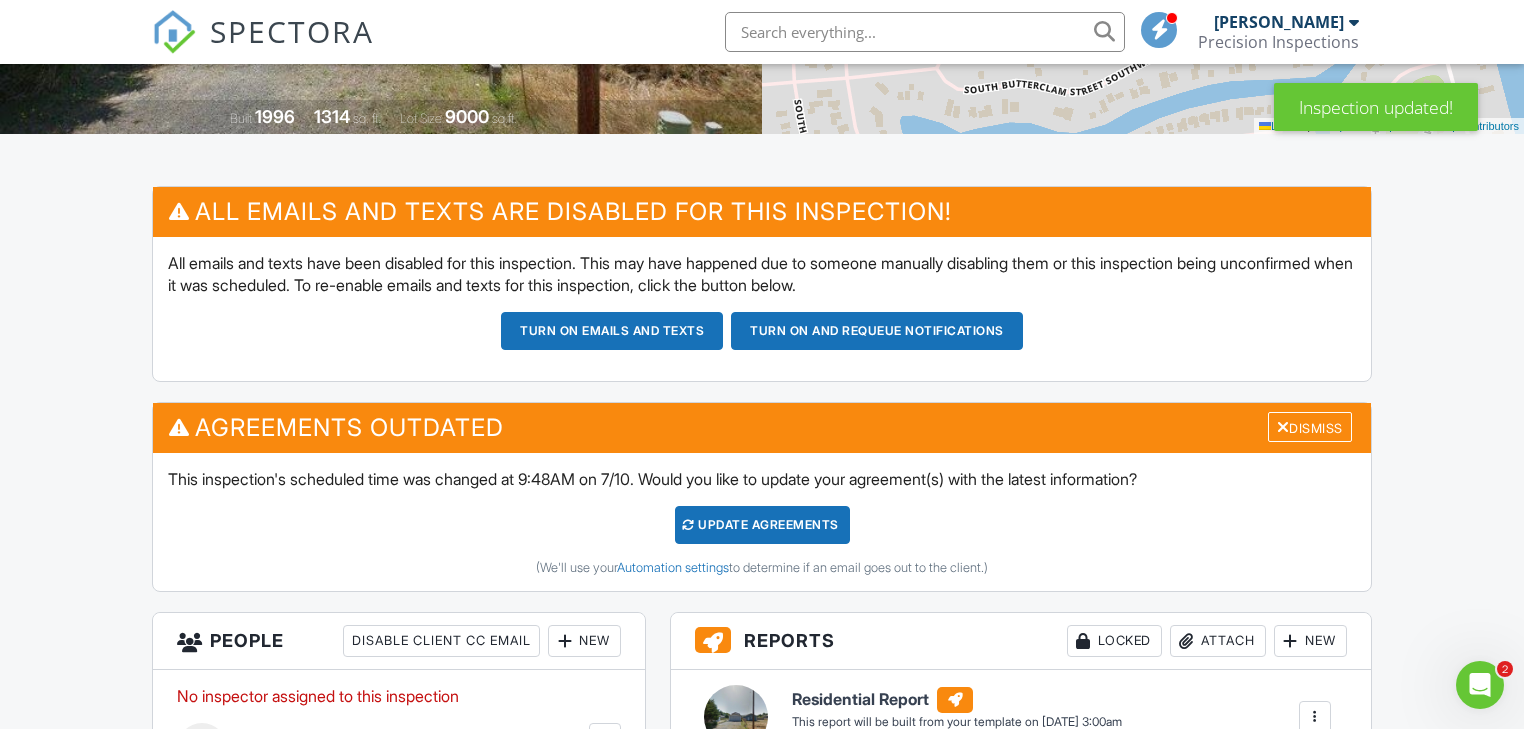 click on "Update Agreements" at bounding box center (762, 525) 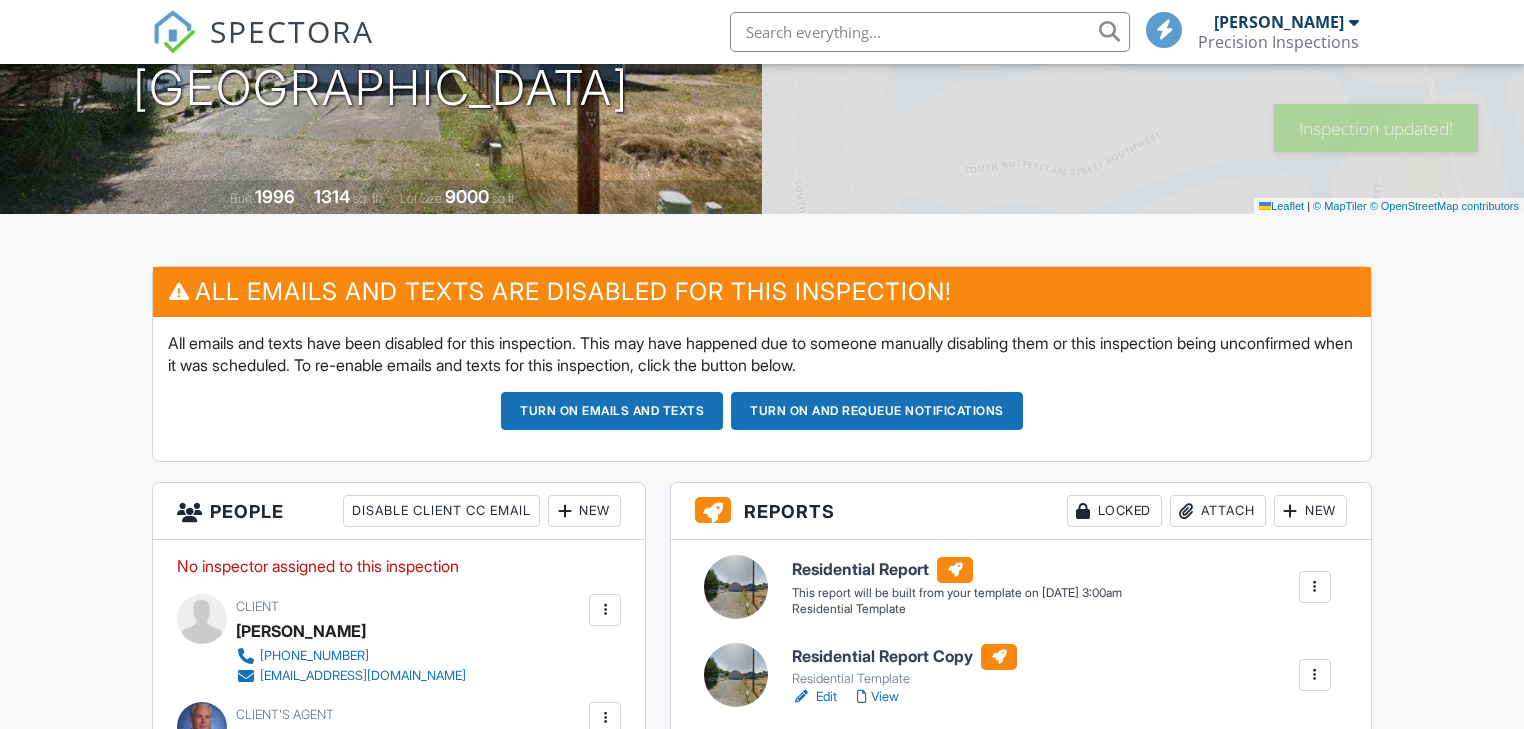 scroll, scrollTop: 320, scrollLeft: 0, axis: vertical 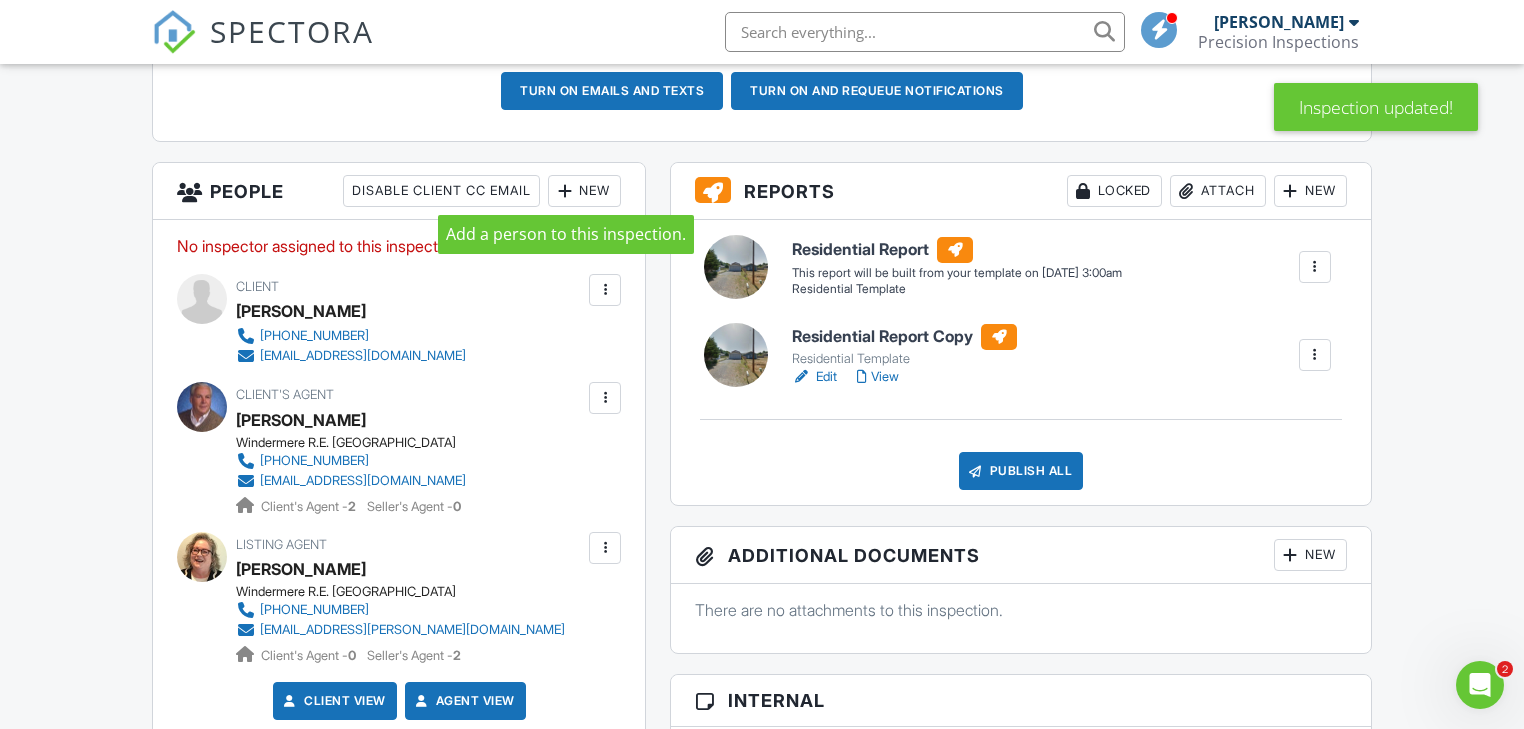click at bounding box center [565, 191] 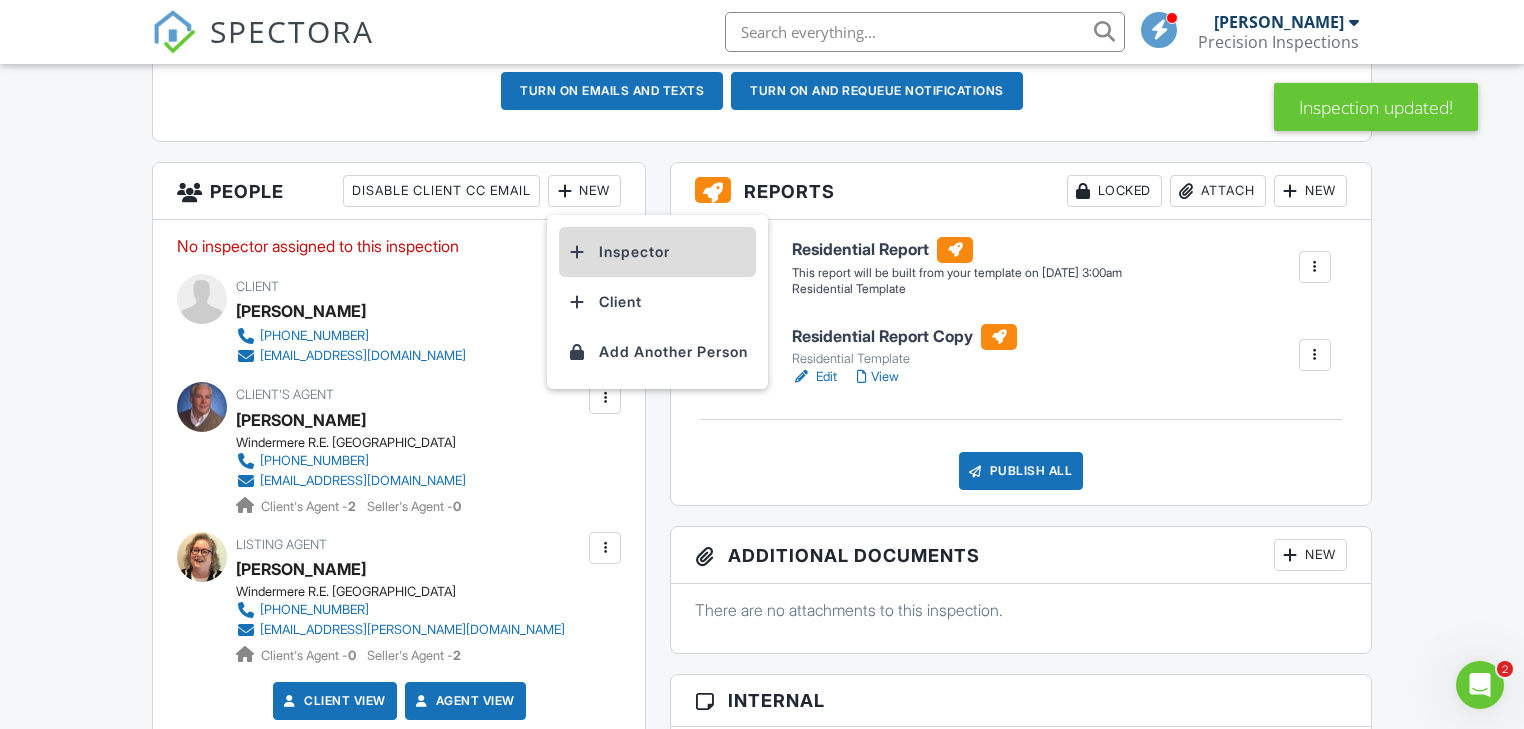 click on "Inspector" at bounding box center (657, 252) 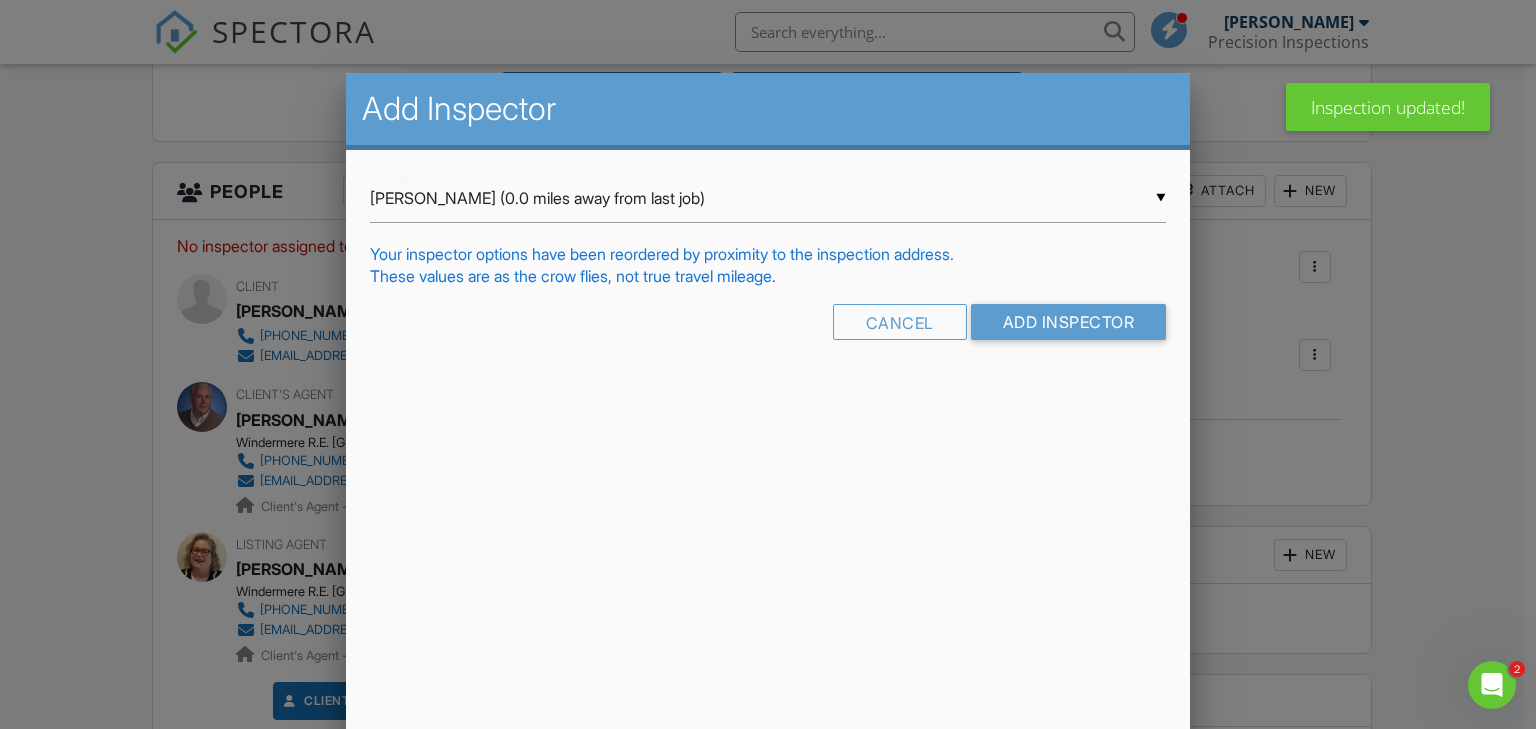 click on "▼ Allen Lutes (0.0 miles away from last job) Allen Lutes (0.0 miles away from last job) Allen Lutes (0.0 miles away from last job)" at bounding box center [768, 198] 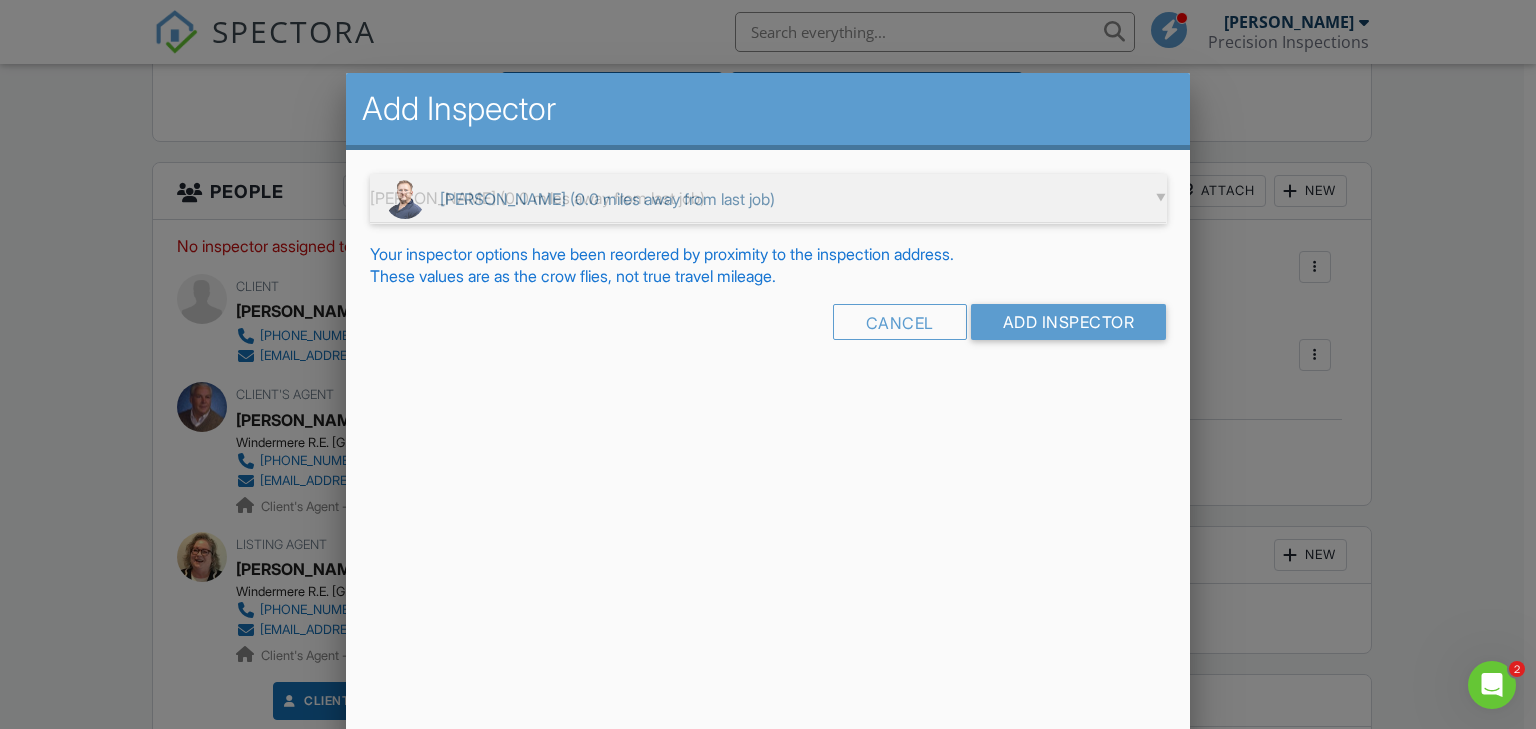 click on "Allen Lutes (0.0 miles away from last job)" at bounding box center (768, 199) 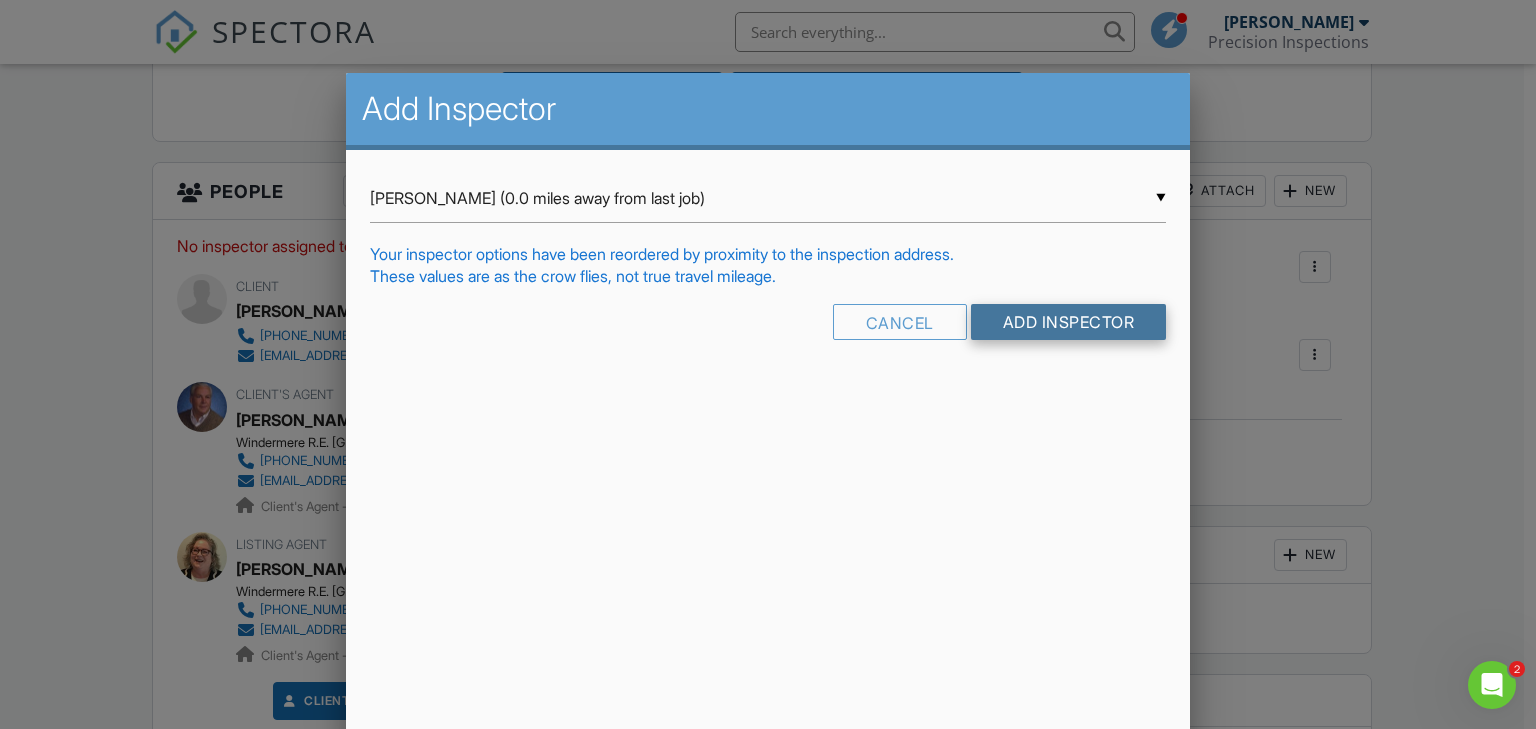 click on "Add Inspector" at bounding box center (1069, 322) 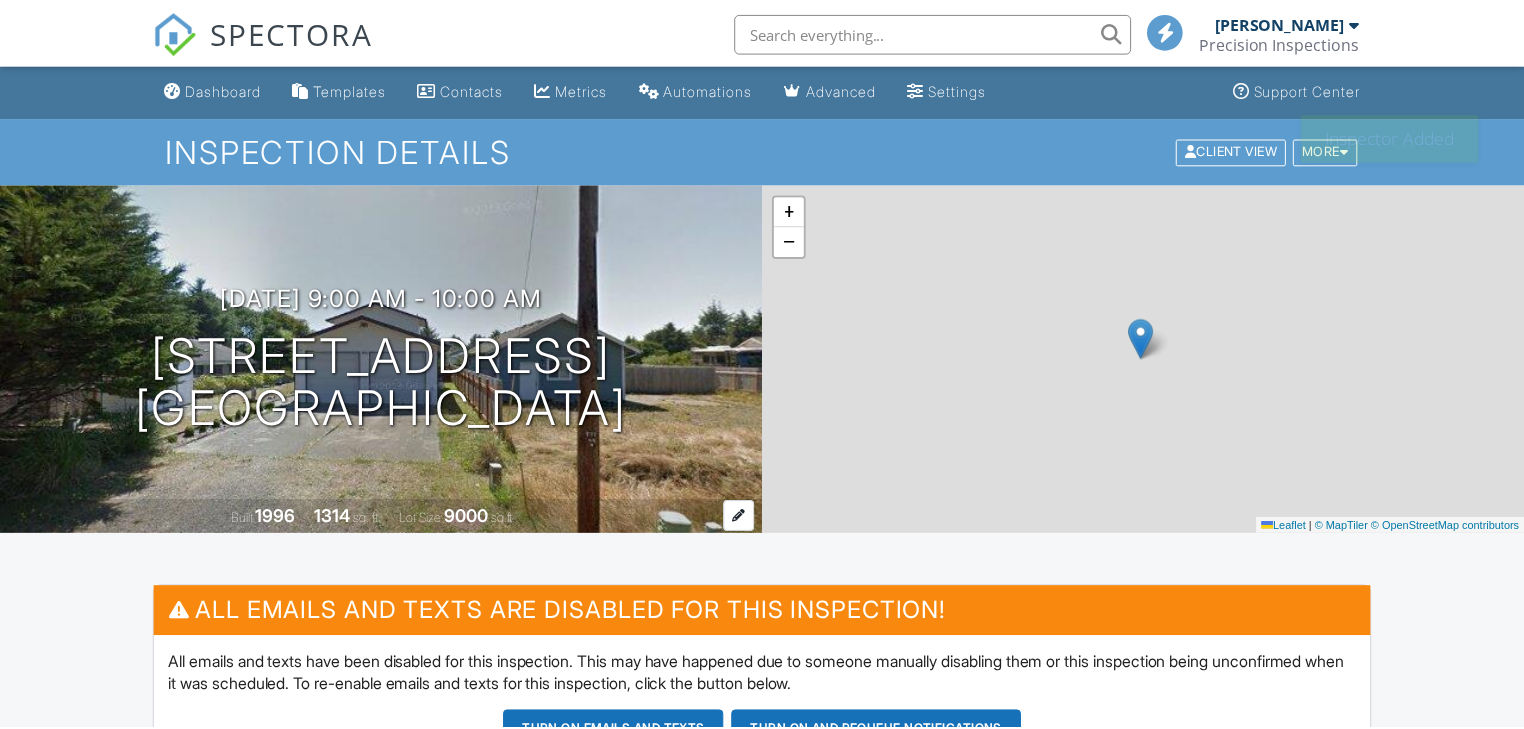 scroll, scrollTop: 0, scrollLeft: 0, axis: both 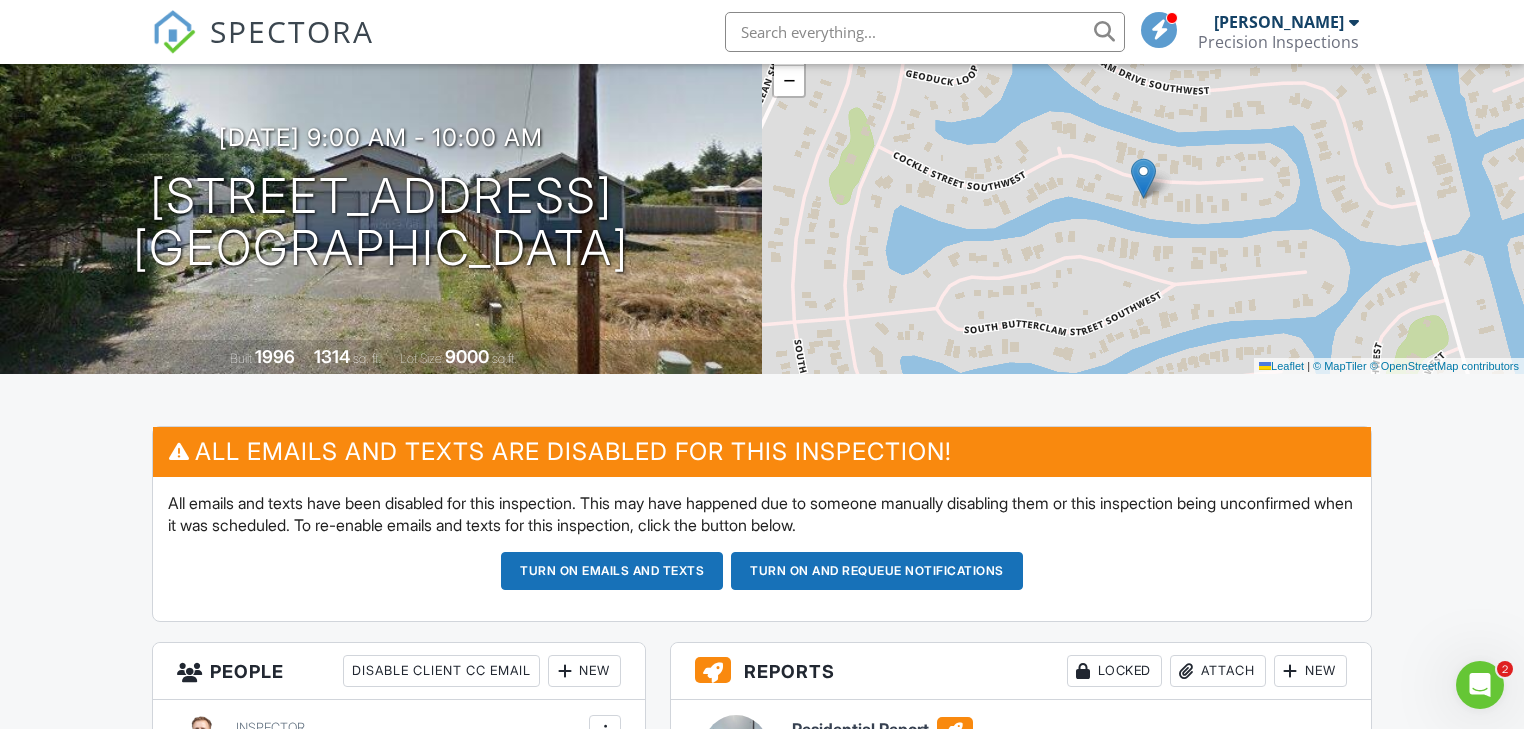 click on "Turn on and Requeue Notifications" at bounding box center (877, 571) 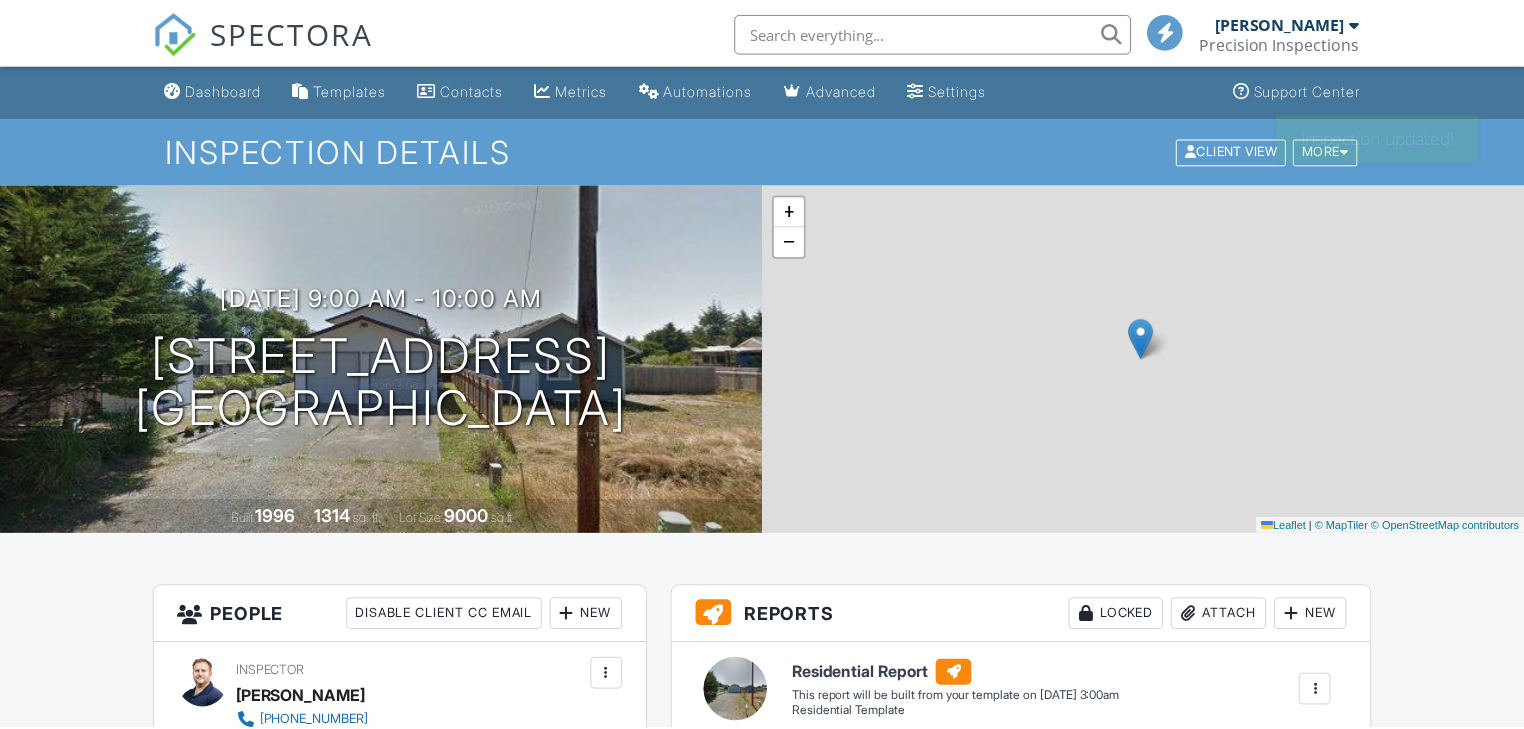 scroll, scrollTop: 0, scrollLeft: 0, axis: both 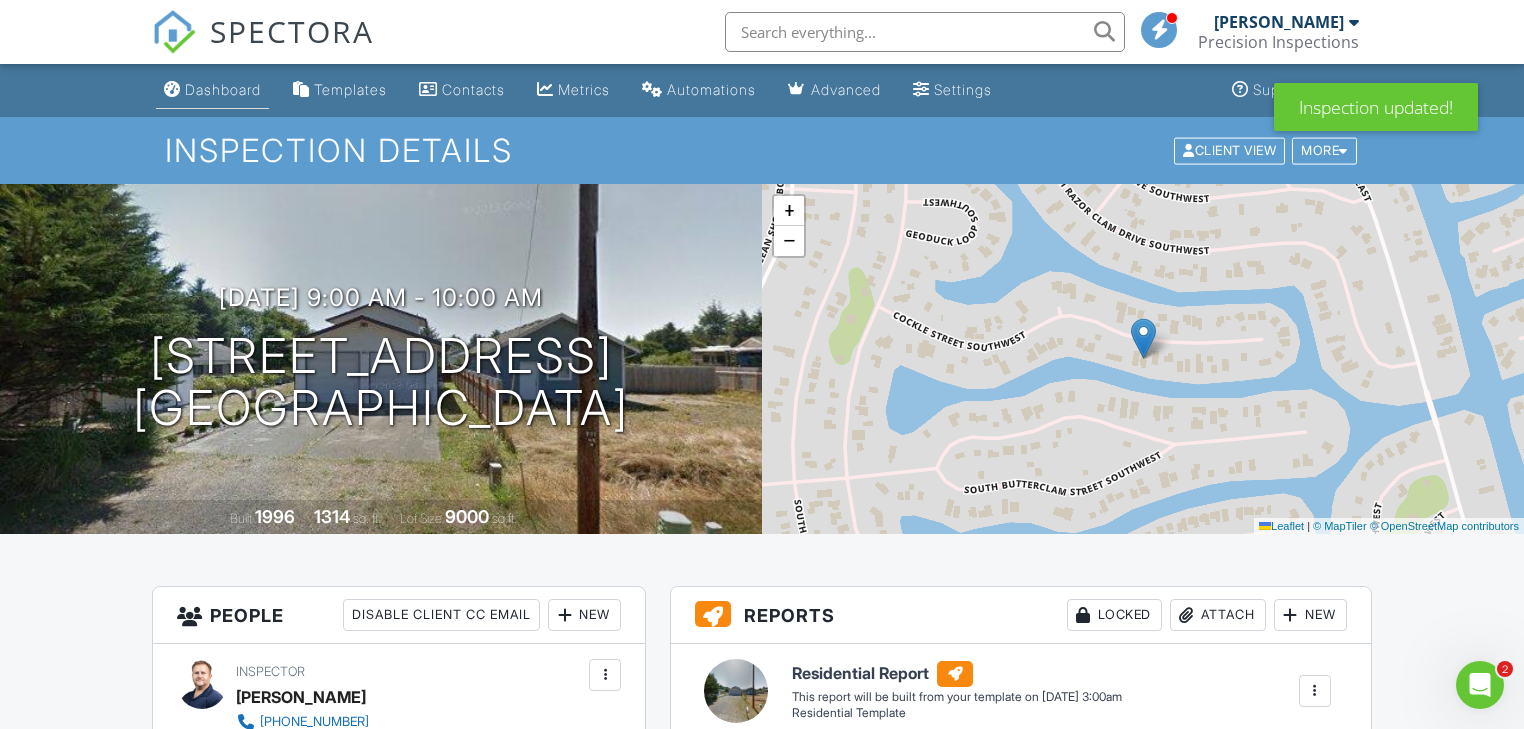click on "Dashboard" at bounding box center (212, 90) 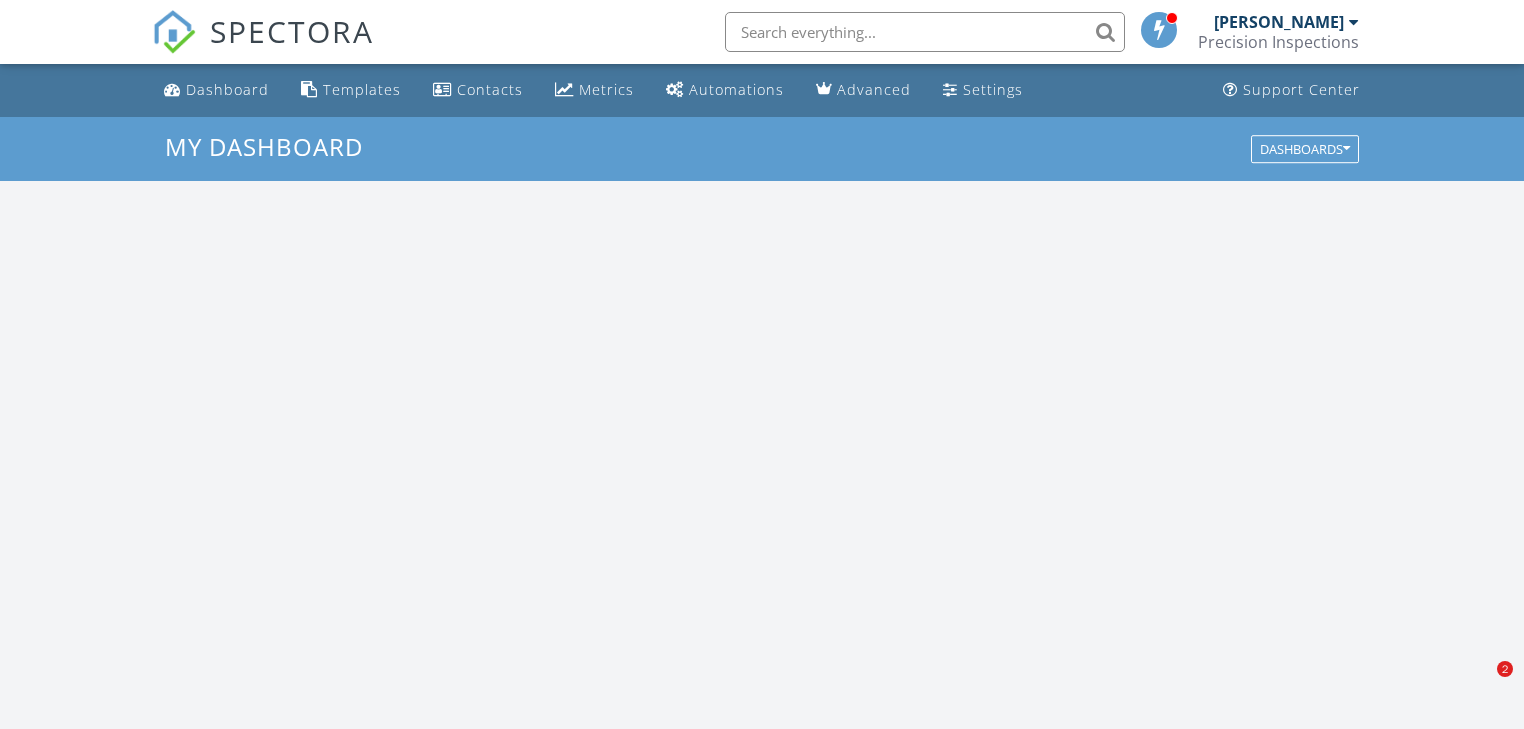 scroll, scrollTop: 0, scrollLeft: 0, axis: both 